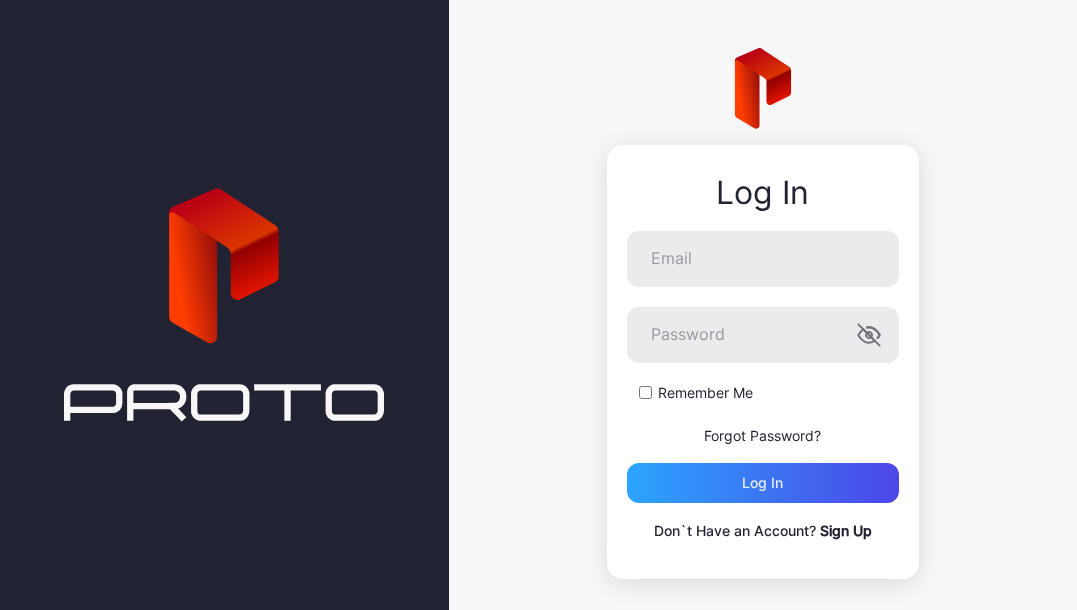 scroll, scrollTop: 0, scrollLeft: 0, axis: both 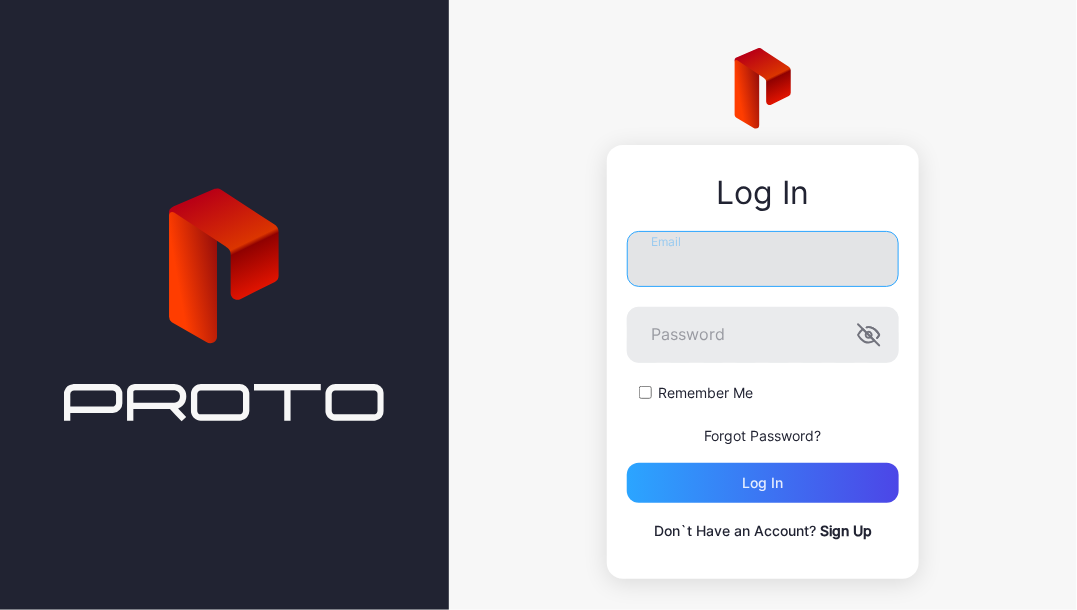 click on "Email" at bounding box center [763, 259] 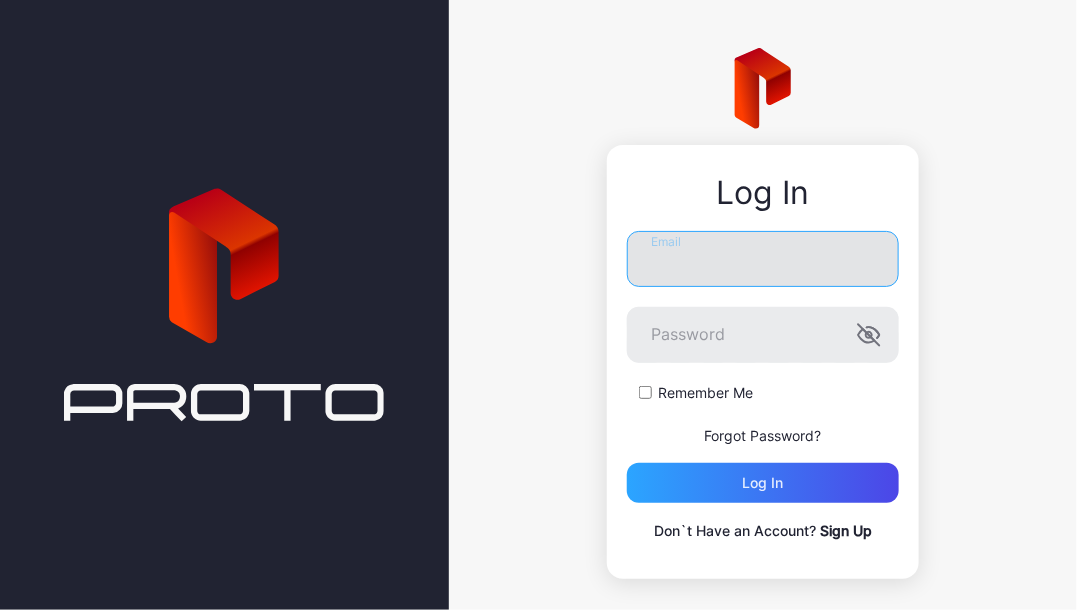 type on "**********" 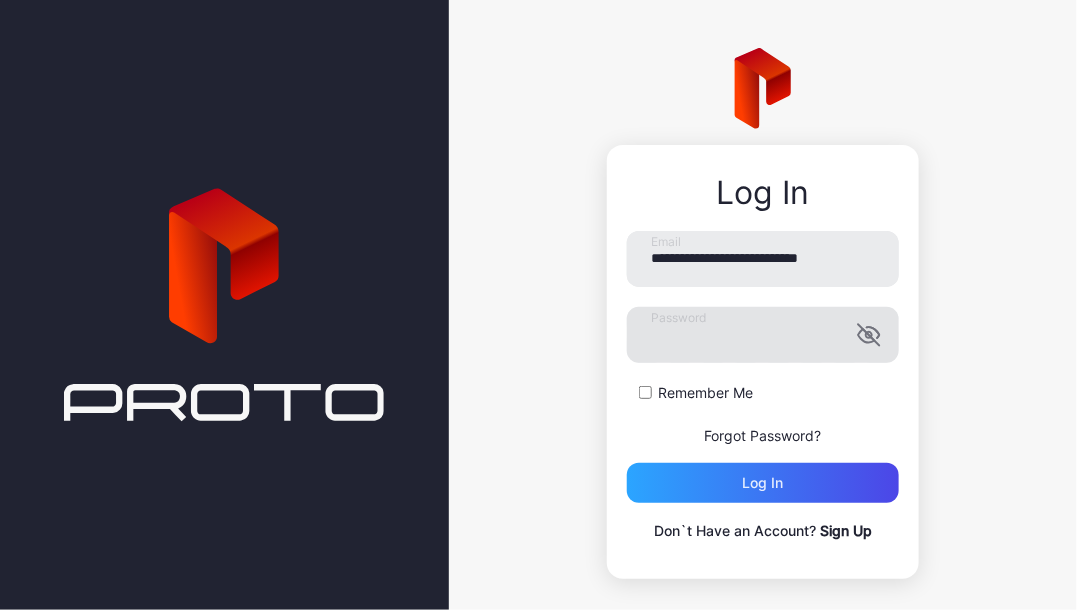 click 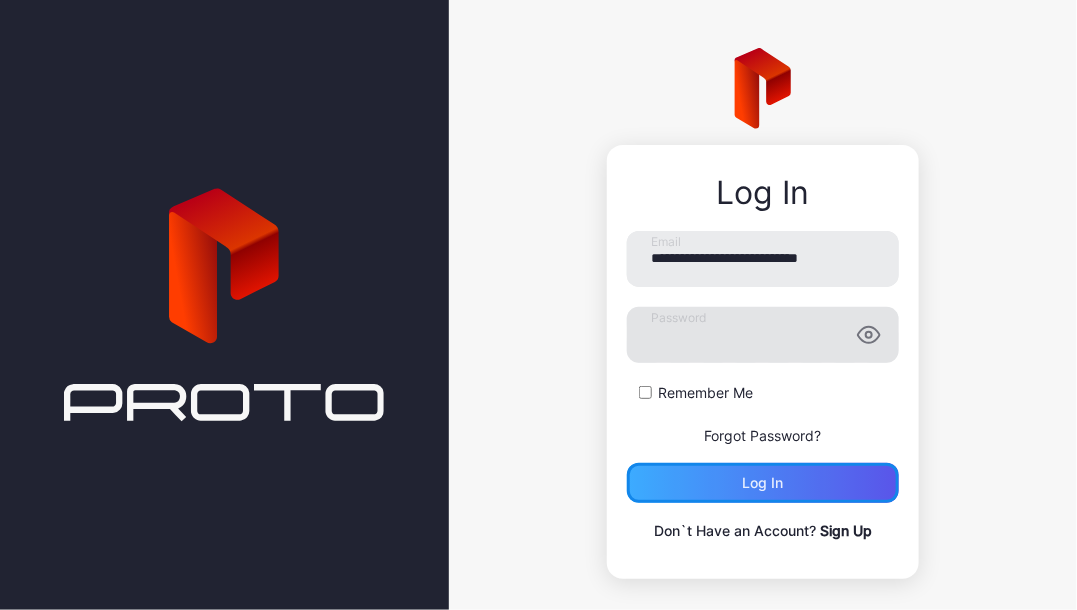 click on "Log in" at bounding box center [763, 483] 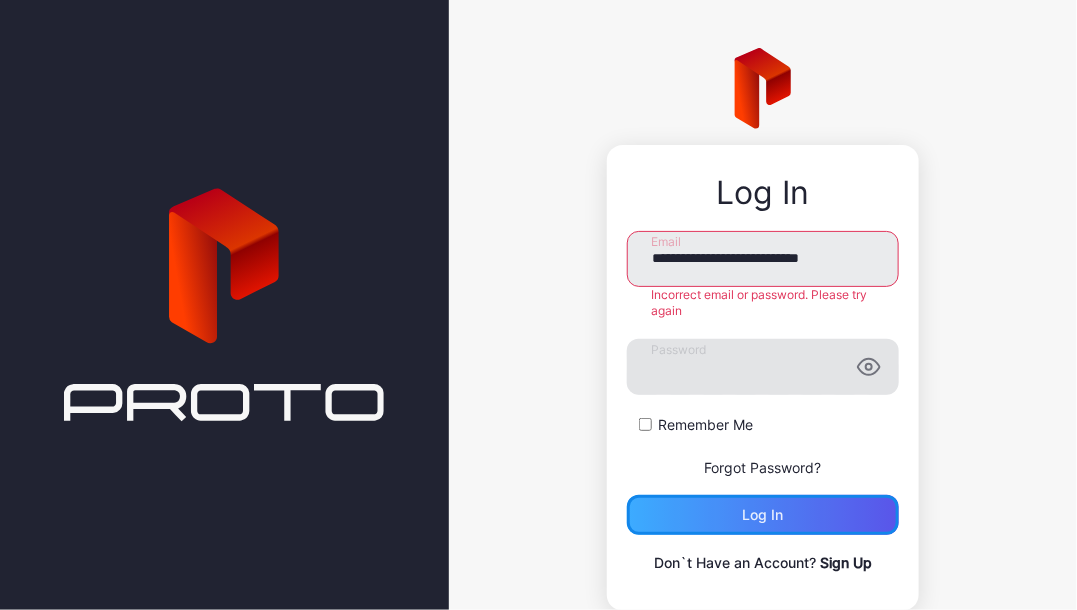 click on "Log in" at bounding box center (762, 515) 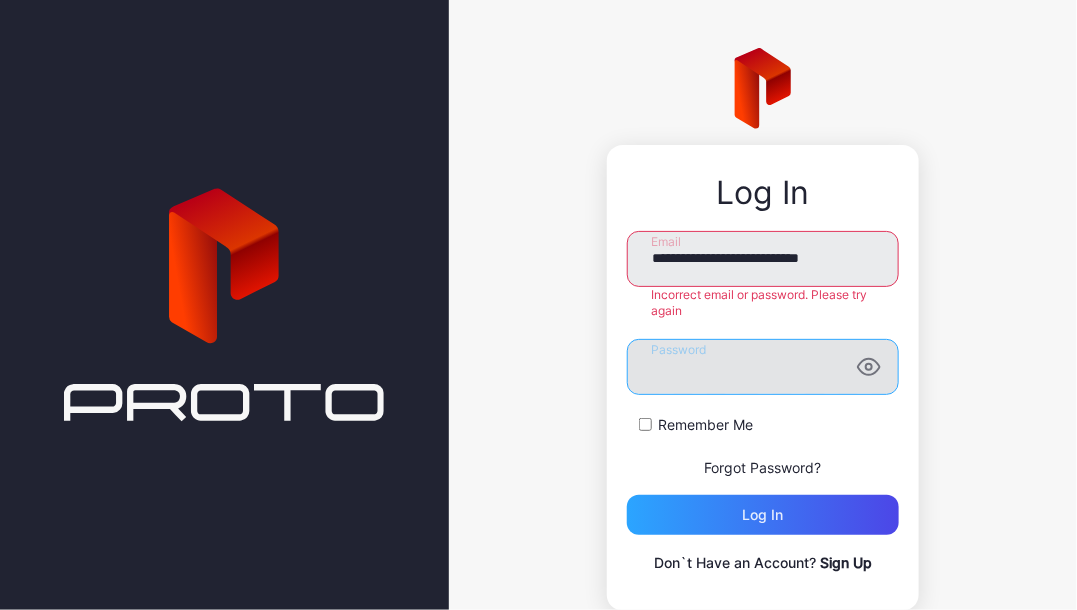 click on "**********" at bounding box center (763, 329) 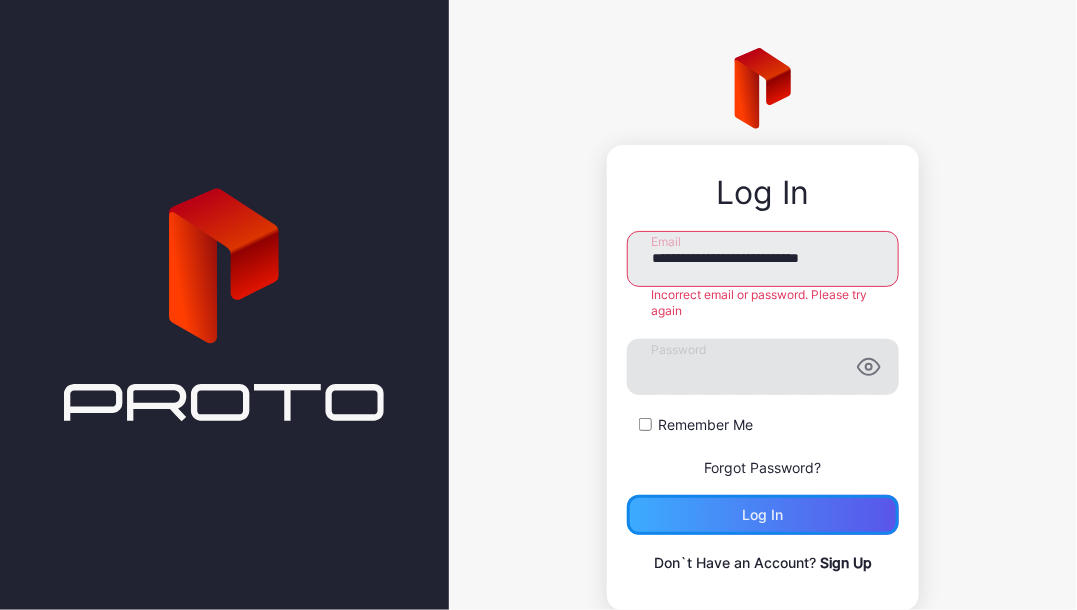 click on "Log in" at bounding box center (763, 515) 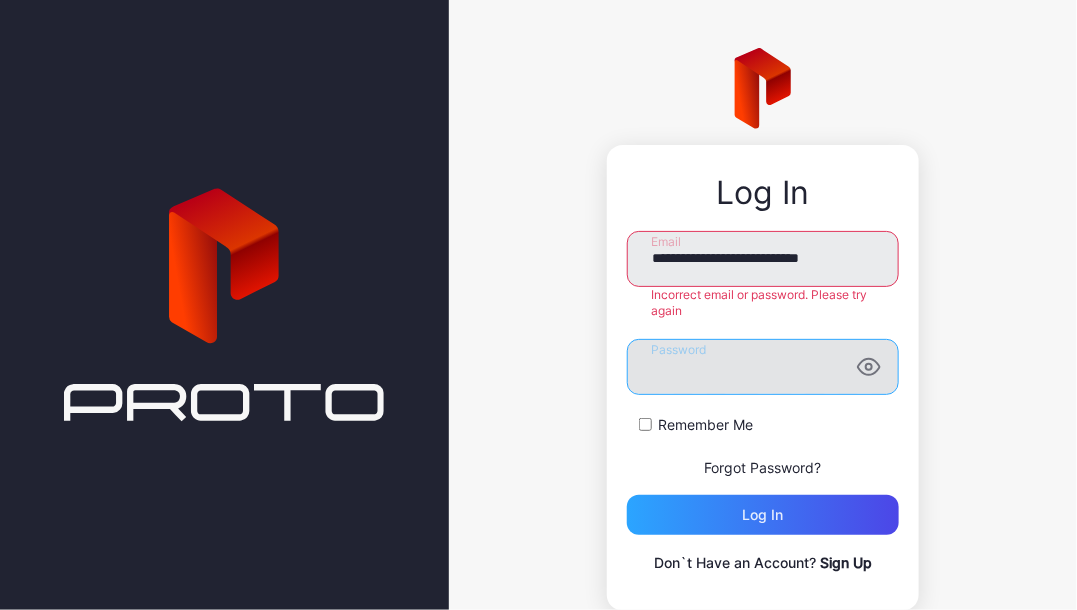 click on "**********" at bounding box center [763, 329] 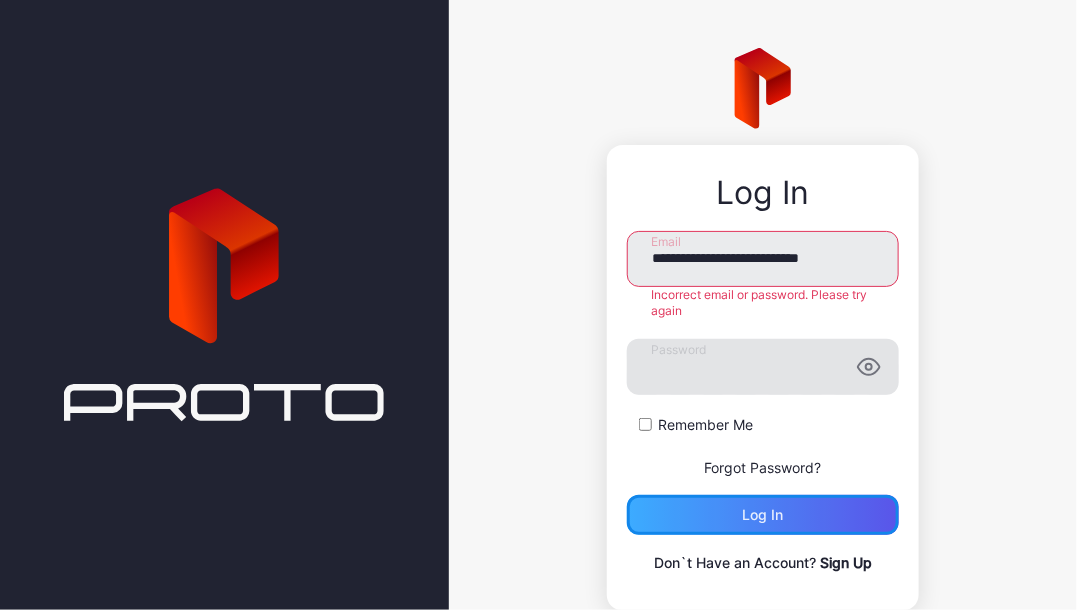 click on "Log in" at bounding box center (763, 515) 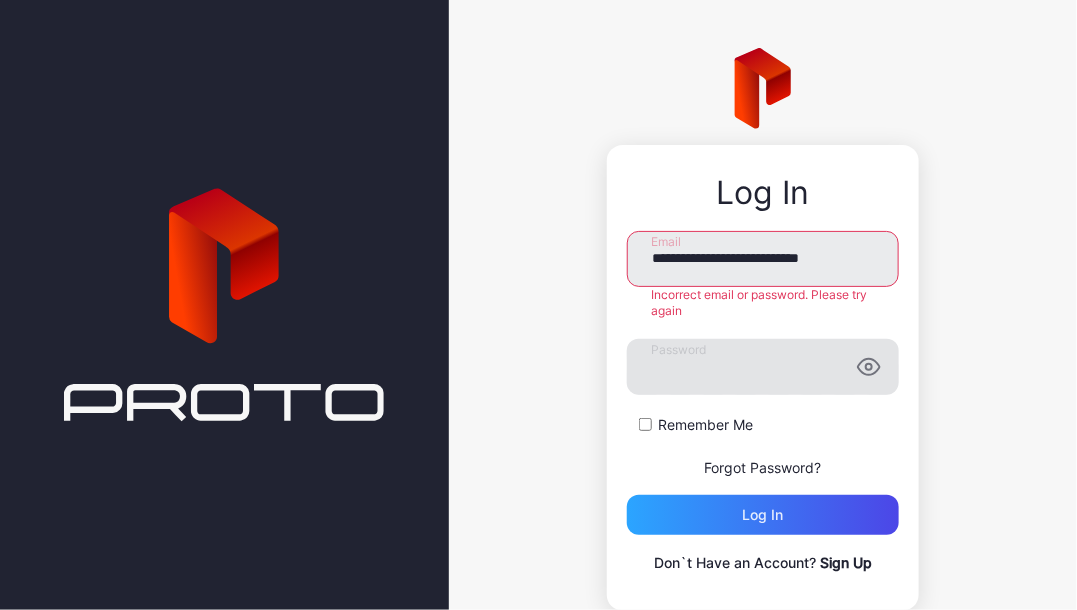 click on "Forgot Password?" at bounding box center [762, 467] 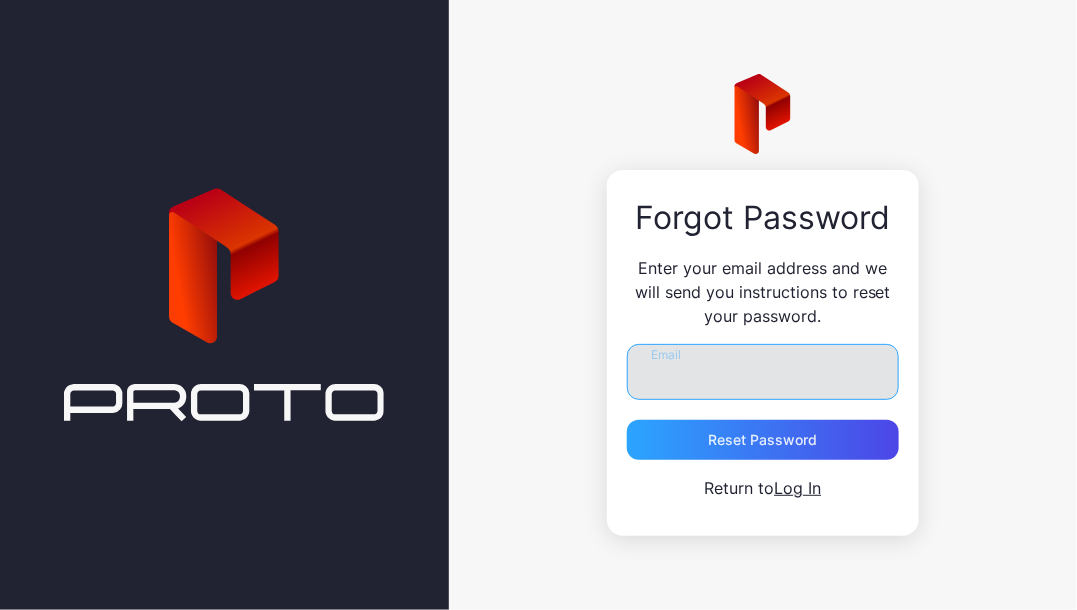 click on "Email" at bounding box center (763, 372) 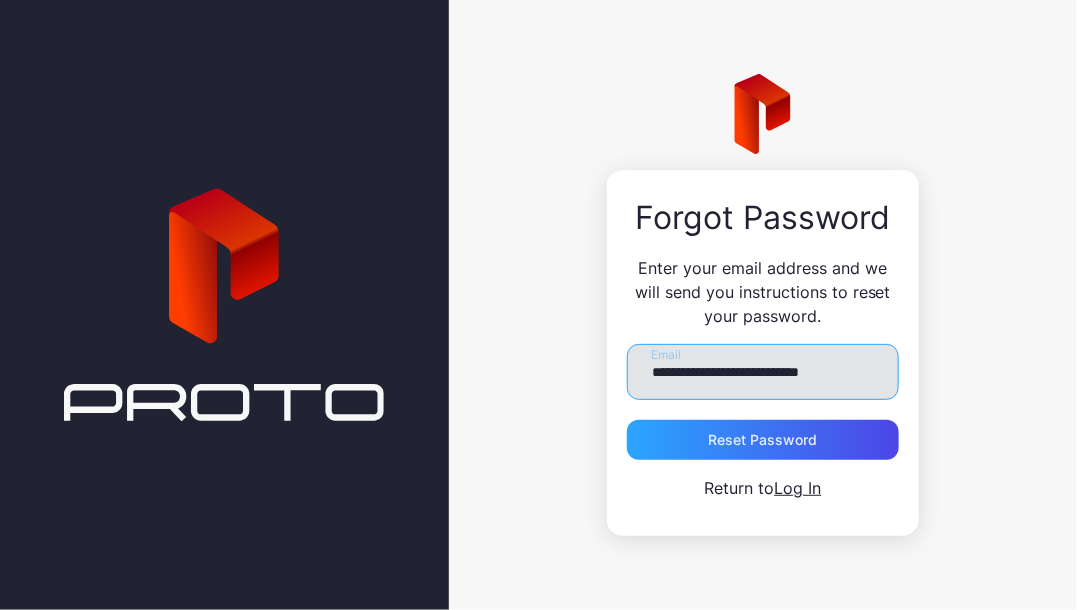 type on "**********" 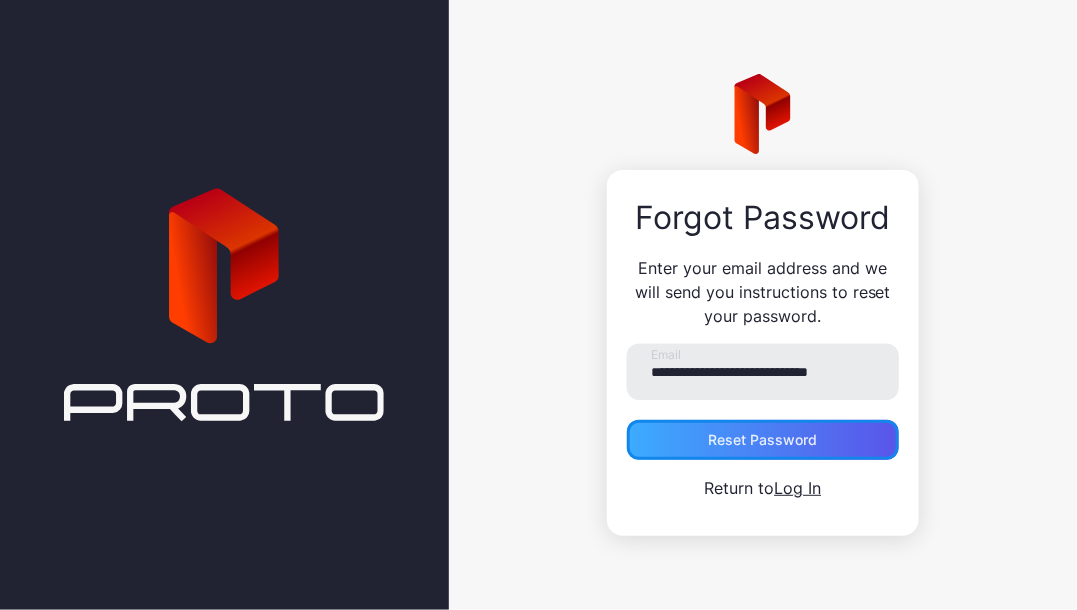 click on "Reset Password" at bounding box center [763, 440] 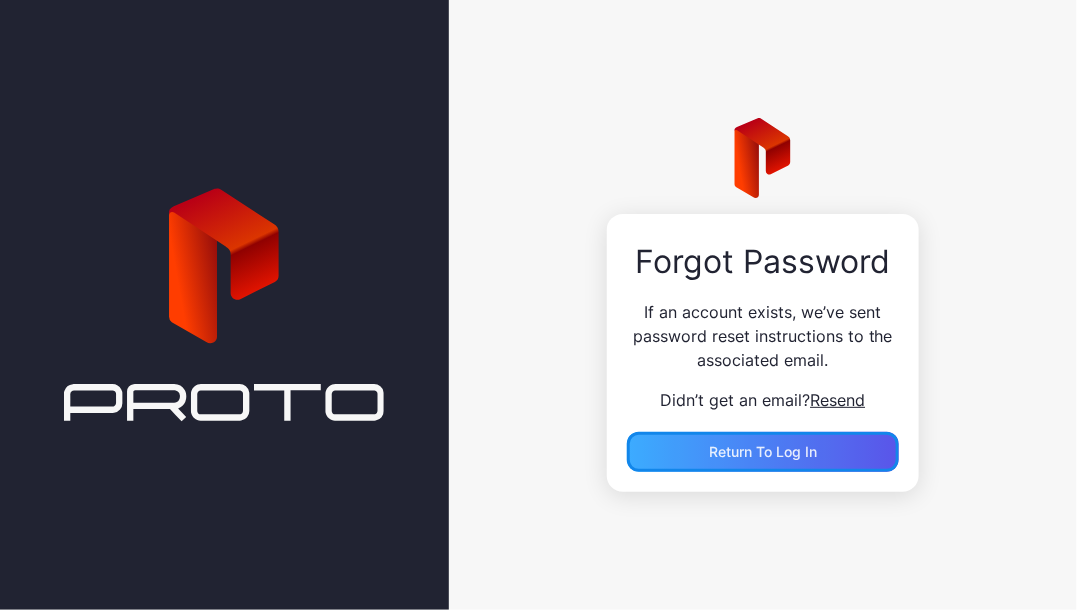 click on "Return to Log In" at bounding box center (763, 451) 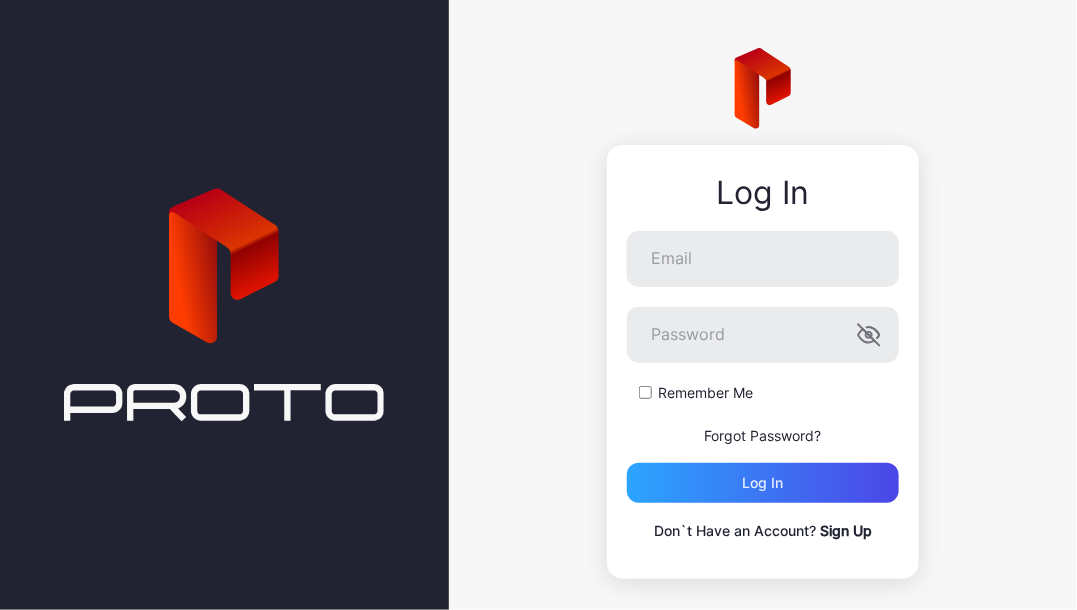 click on "Forgot Password?" at bounding box center (762, 435) 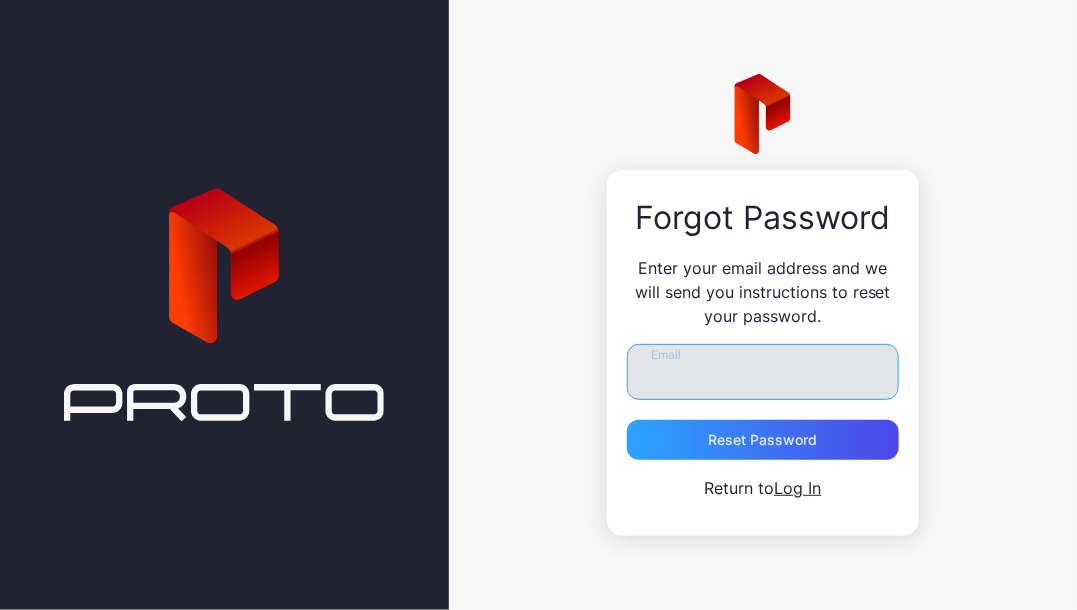 click on "Email" at bounding box center (763, 372) 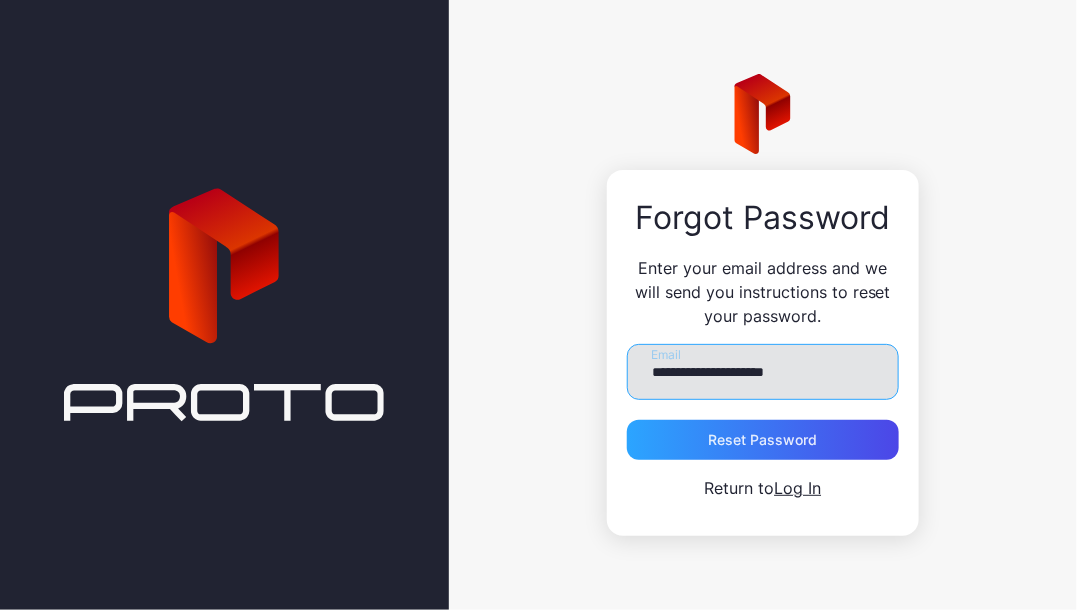 click on "**********" at bounding box center (763, 372) 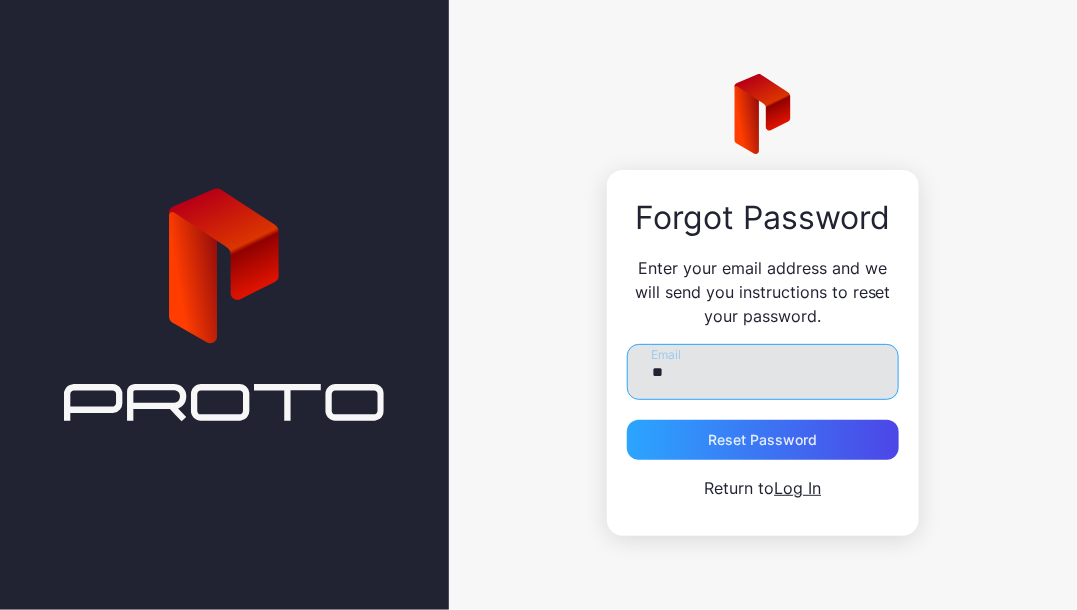 type on "*" 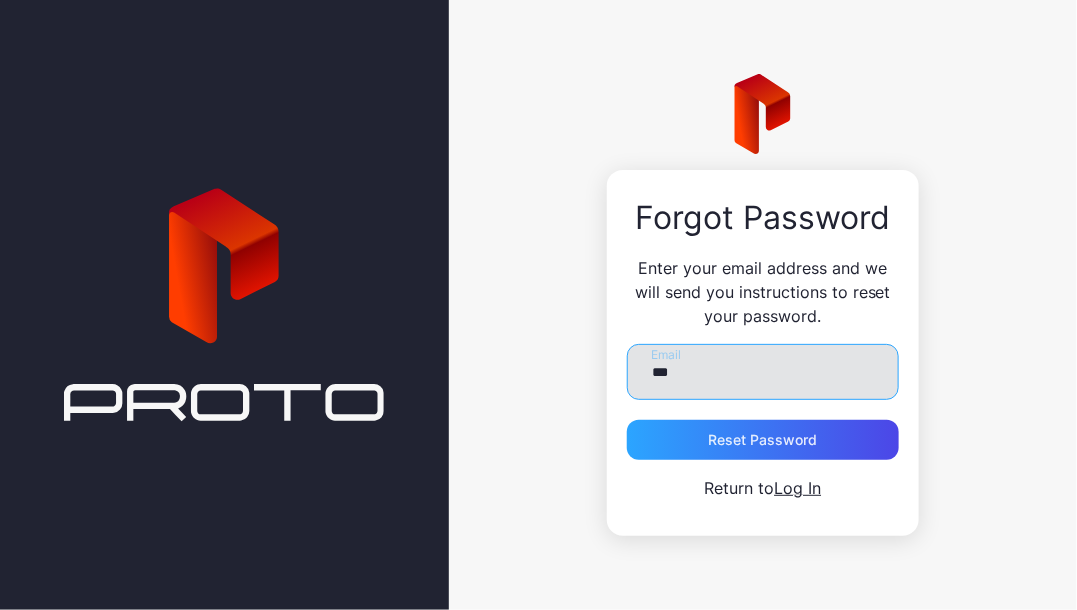 type on "**********" 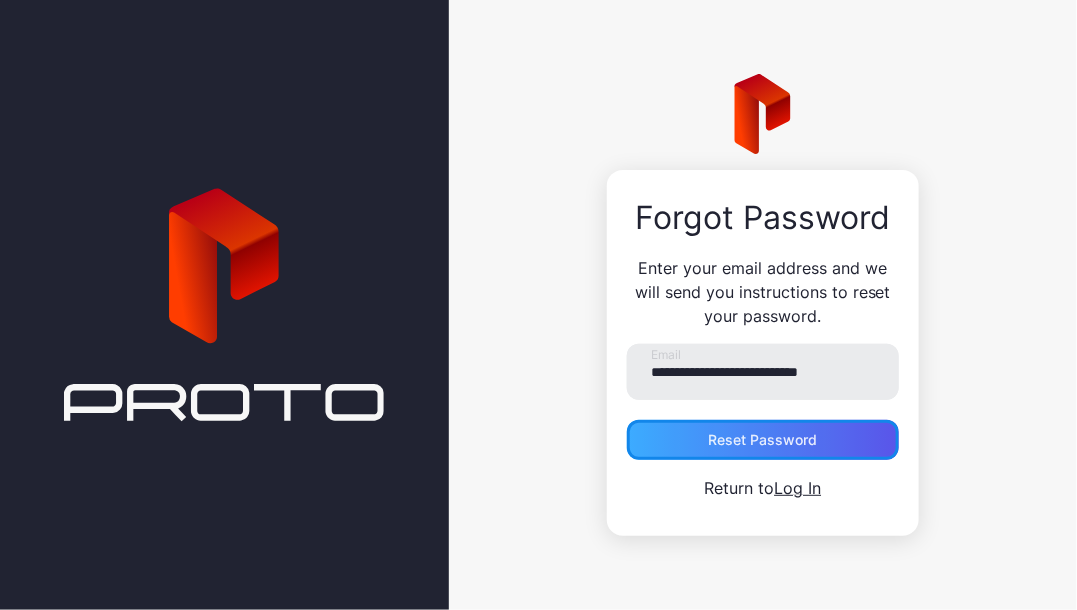 click on "Reset Password" at bounding box center (762, 440) 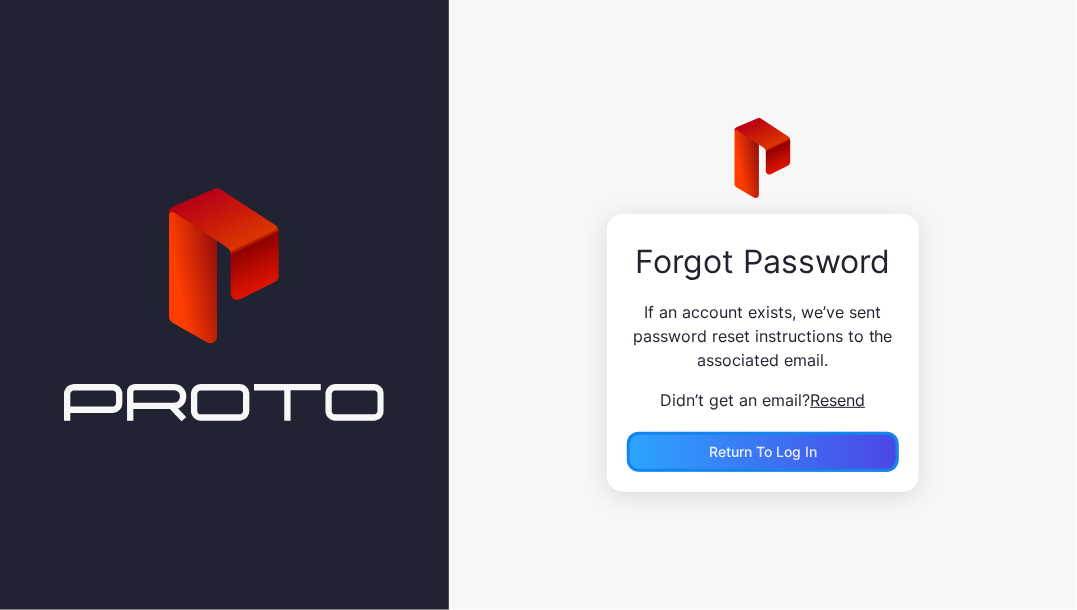 click on "Return to Log In" at bounding box center [763, 452] 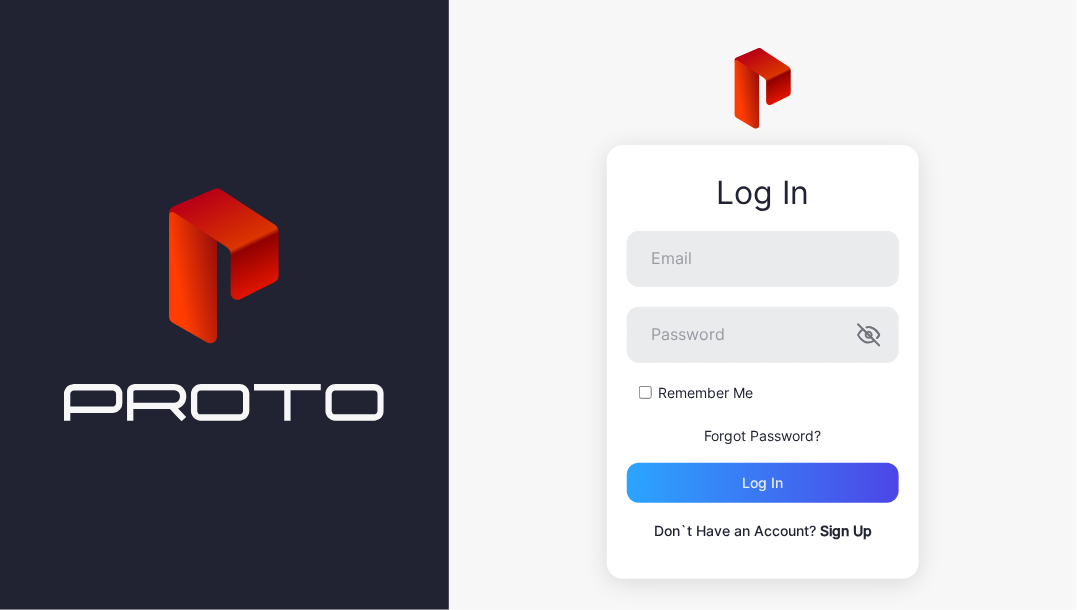 click on "Log In Email Password Remember Me Forgot Password? Log in Don`t Have an Account?   Sign Up" at bounding box center (763, 362) 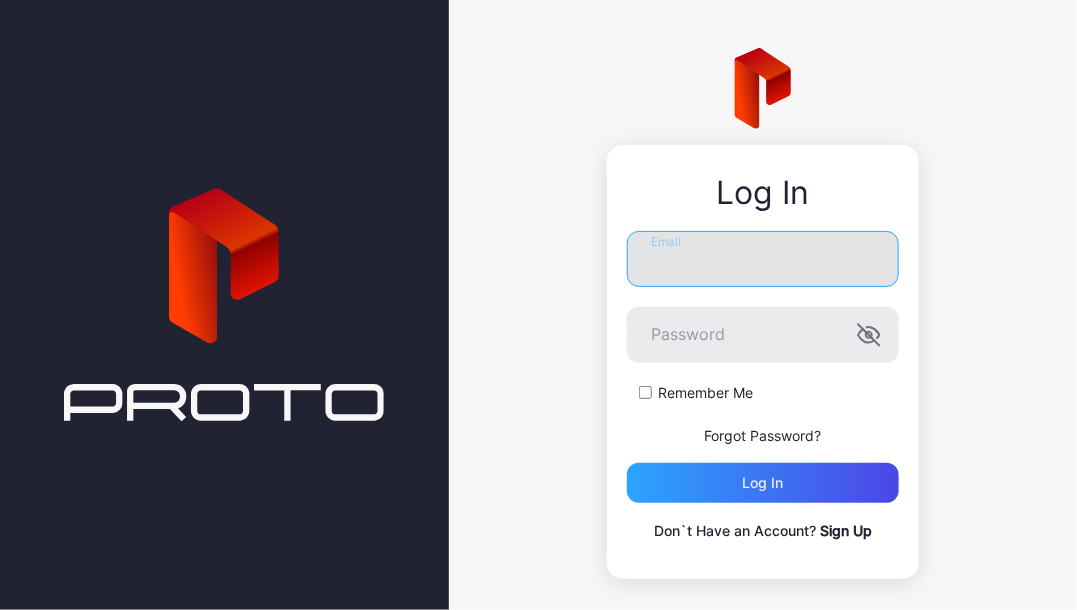 click on "Email" at bounding box center (763, 259) 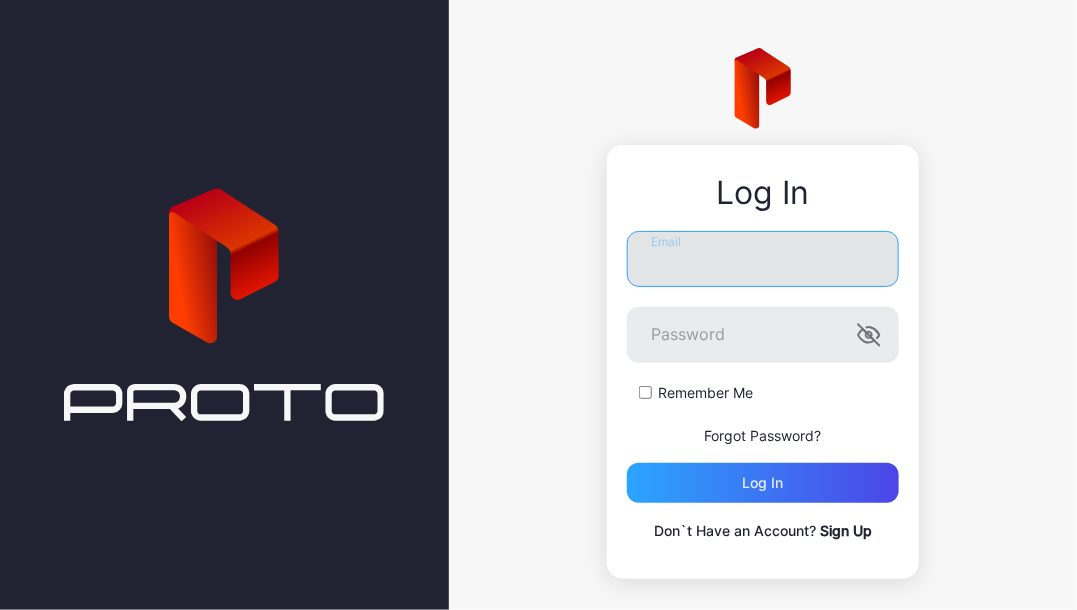 type on "**********" 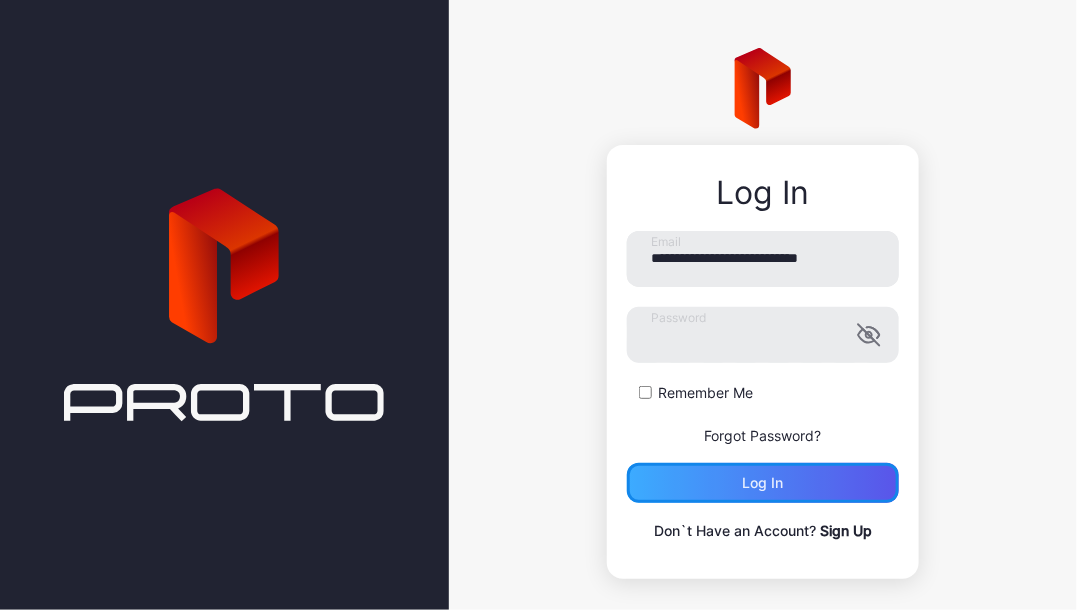 click on "Log in" at bounding box center [763, 483] 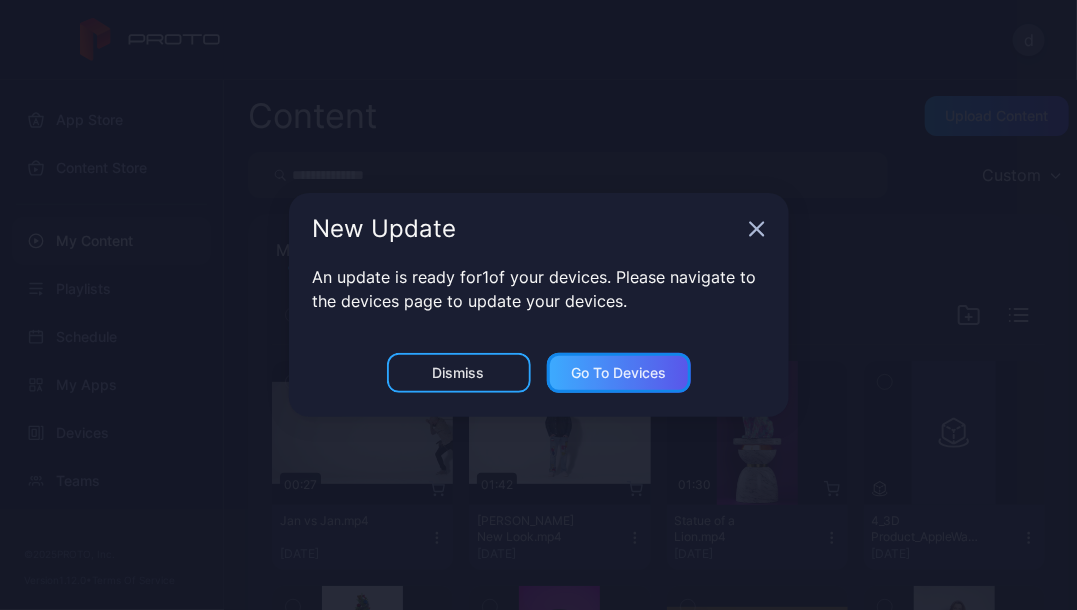 click on "Go to devices" at bounding box center [618, 373] 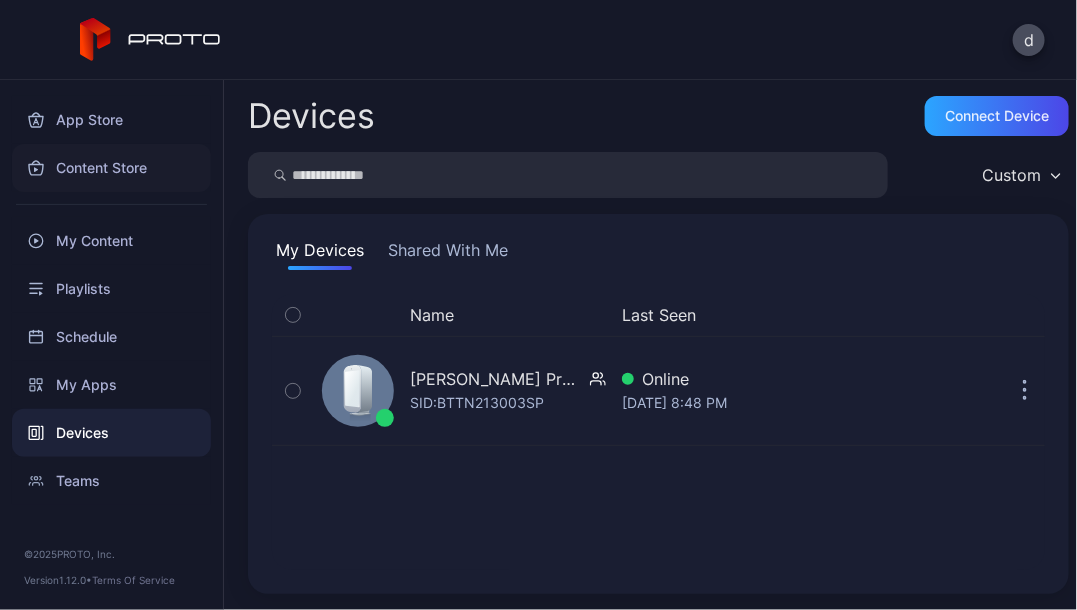 click on "Content Store" at bounding box center [111, 168] 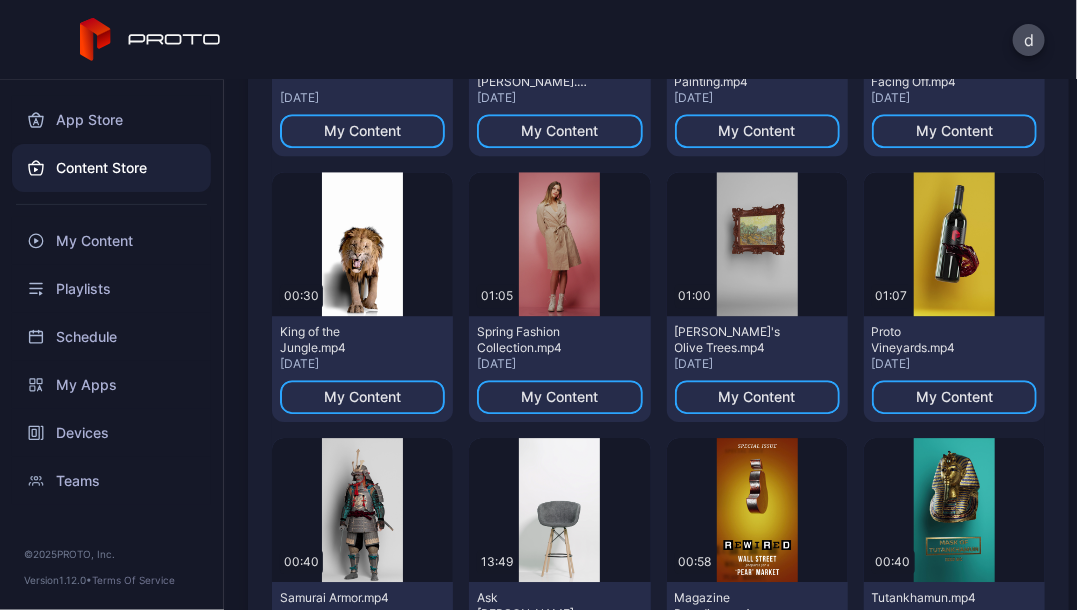 scroll, scrollTop: 1887, scrollLeft: 0, axis: vertical 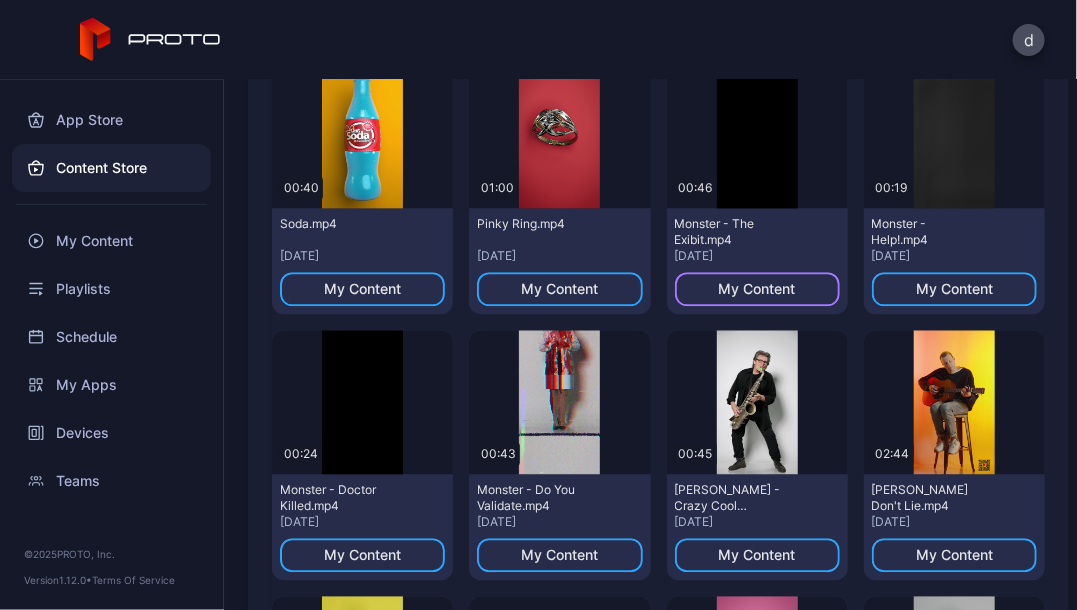 click on "My Content" at bounding box center (757, 289) 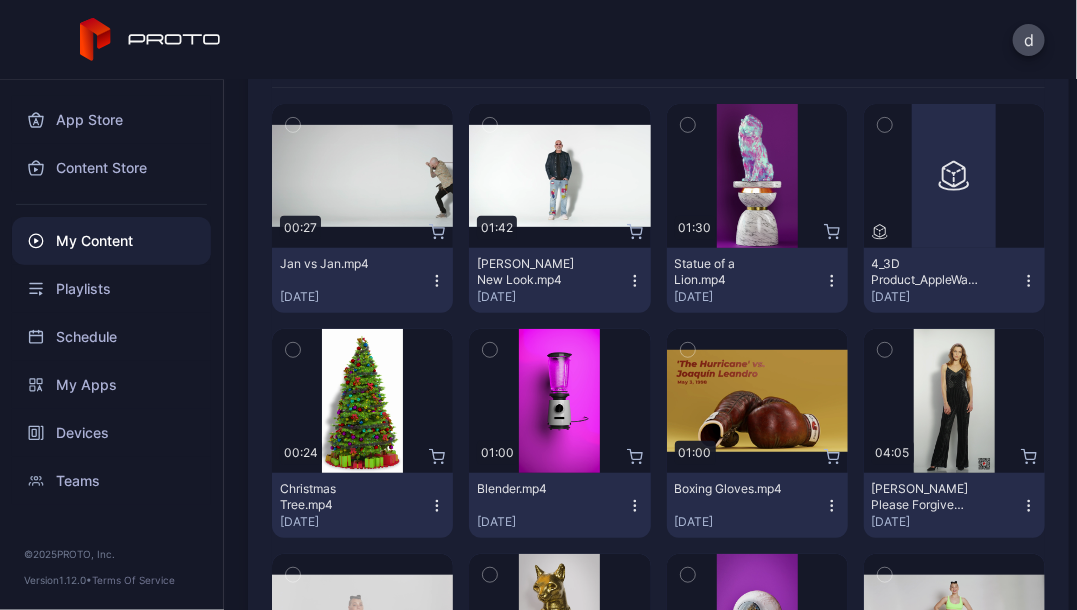 scroll, scrollTop: 0, scrollLeft: 0, axis: both 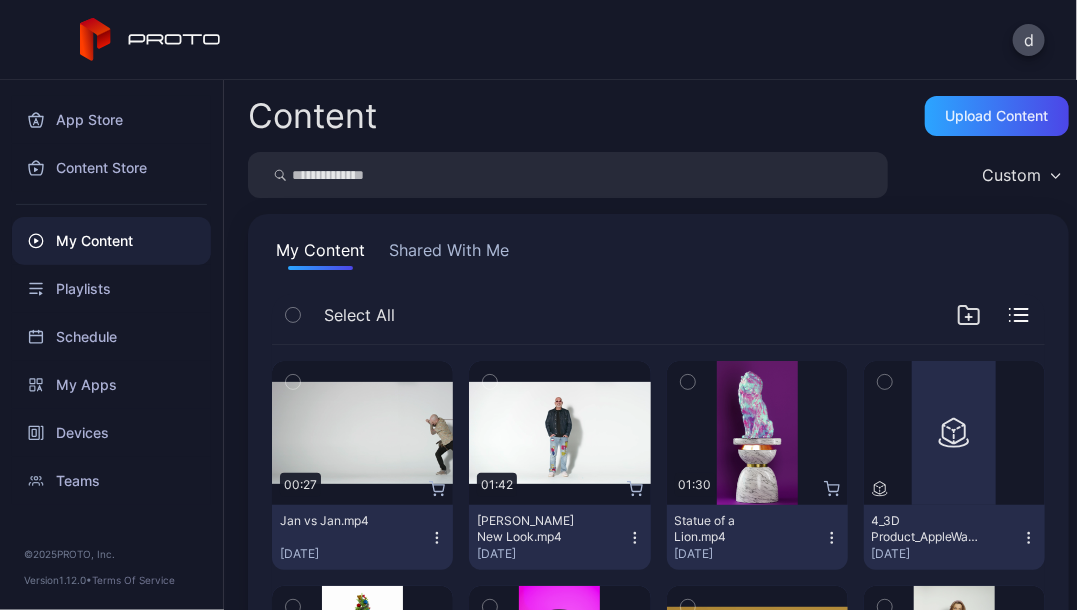 click 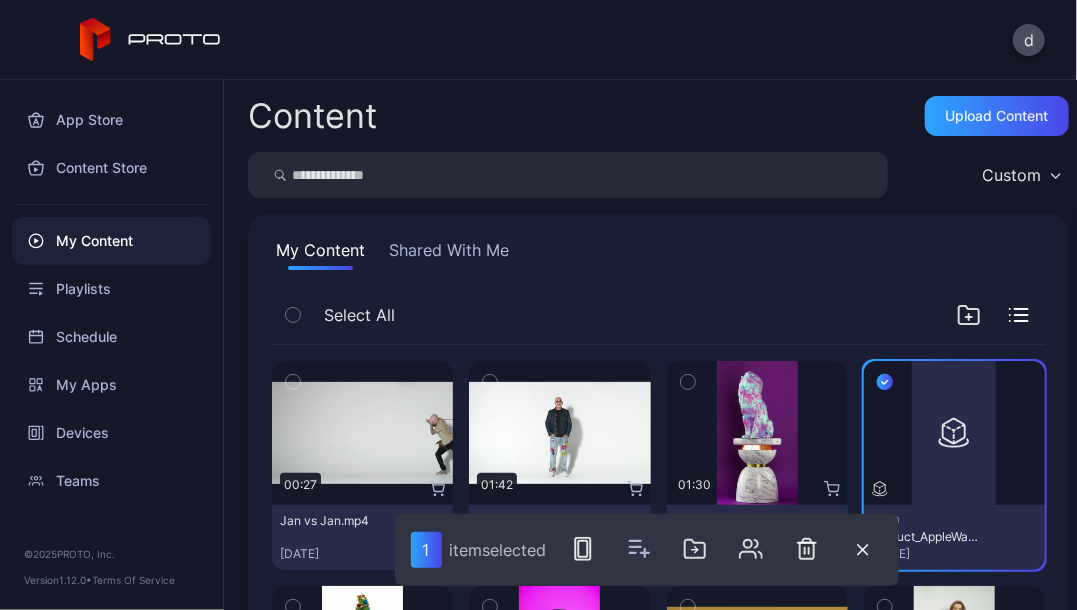 click 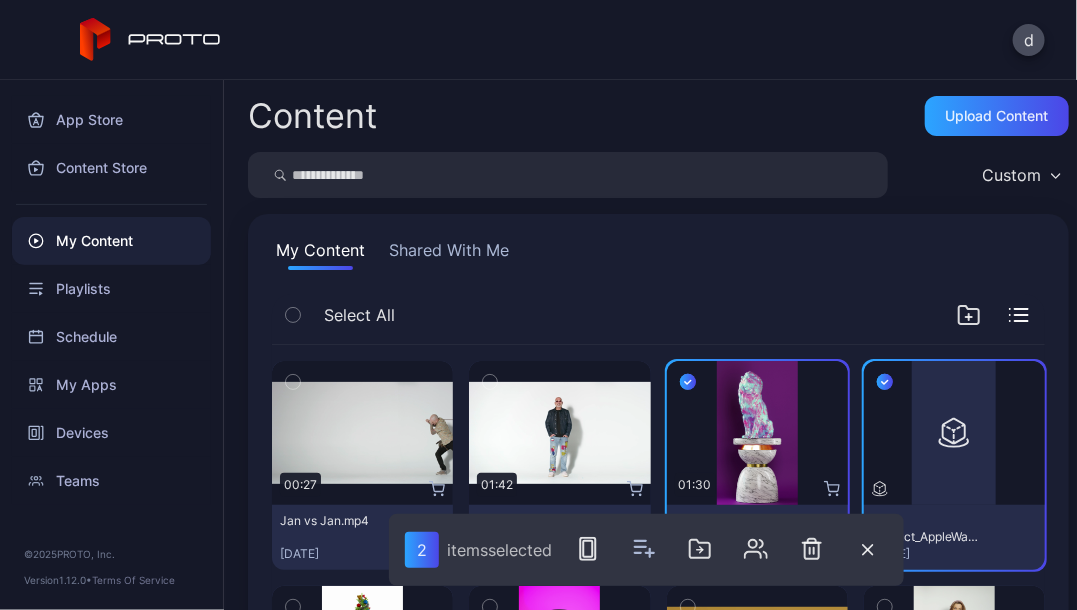 click 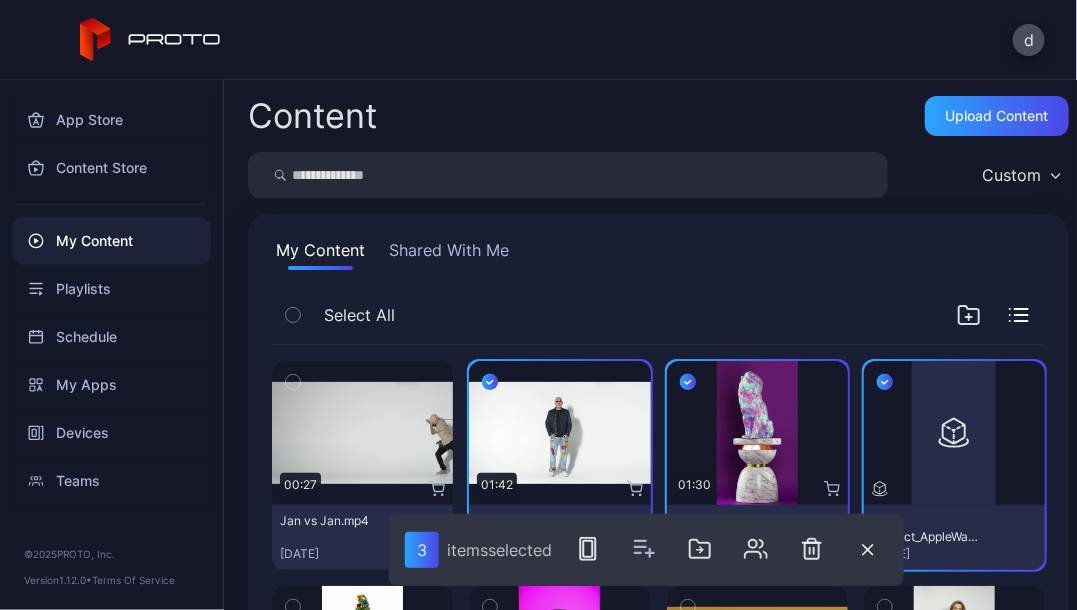 click 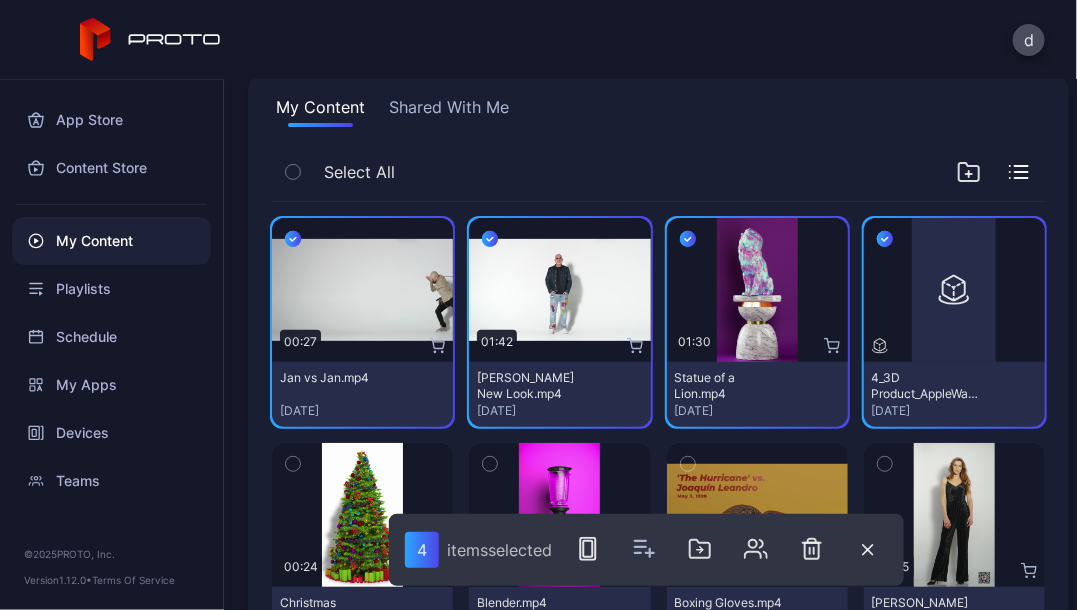 scroll, scrollTop: 170, scrollLeft: 0, axis: vertical 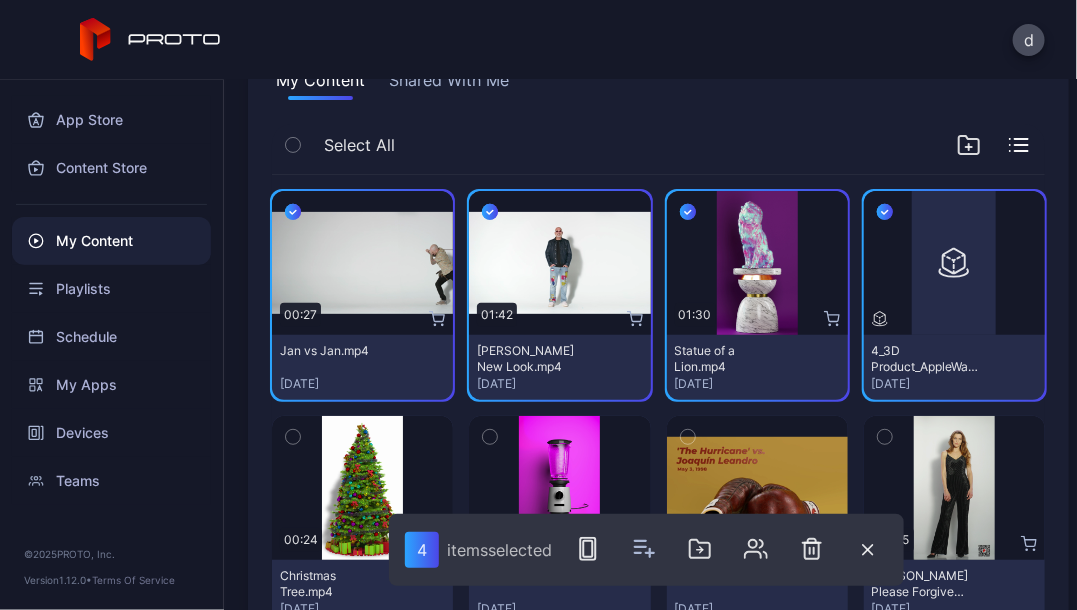 click on "Select All" at bounding box center [658, 149] 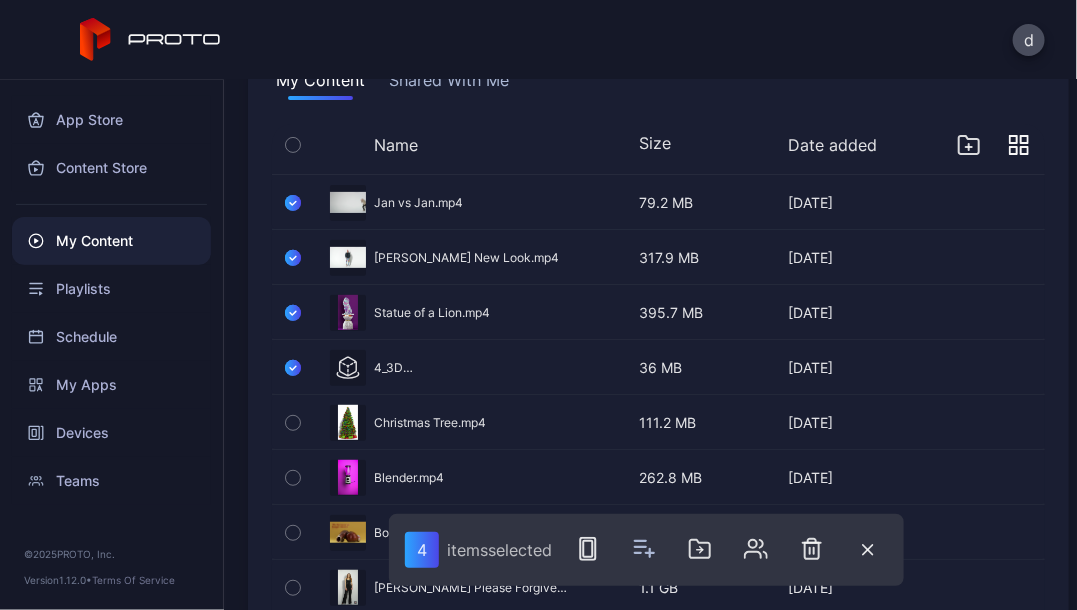 click on "My Content" at bounding box center [111, 241] 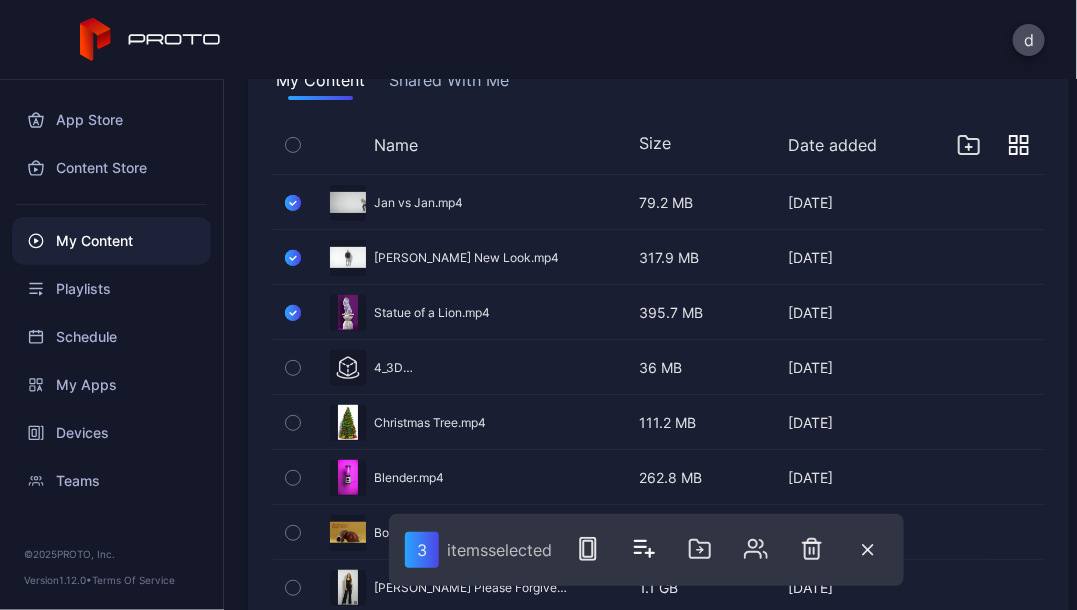 click 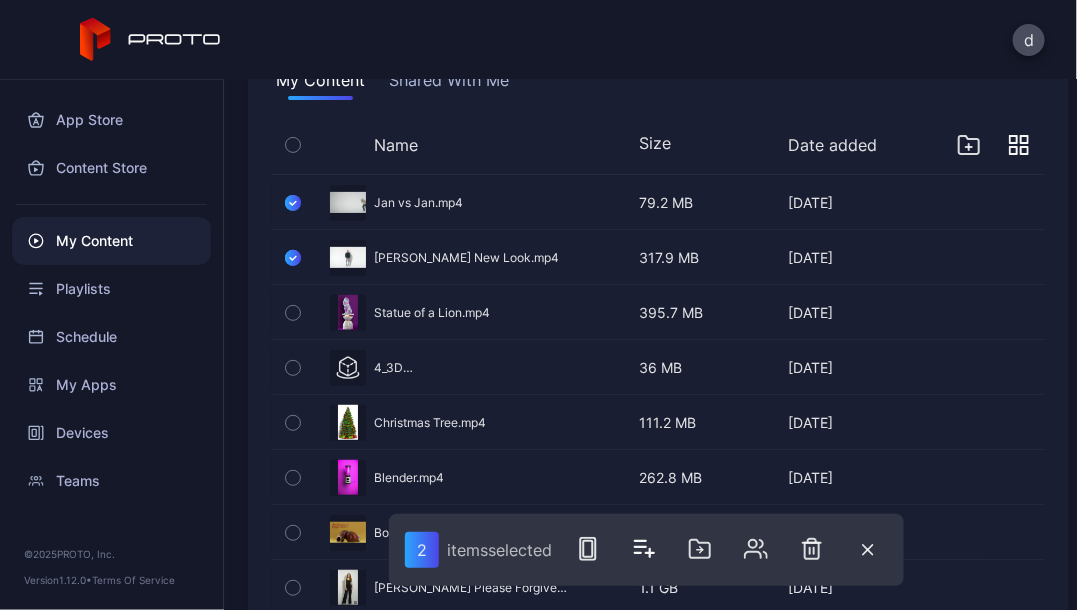 click 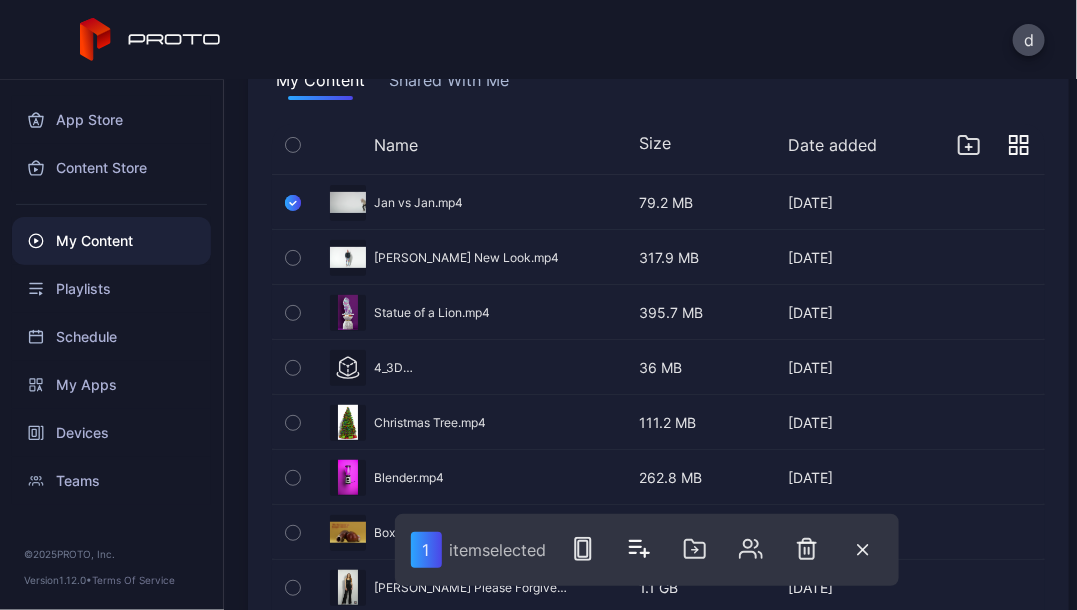 click 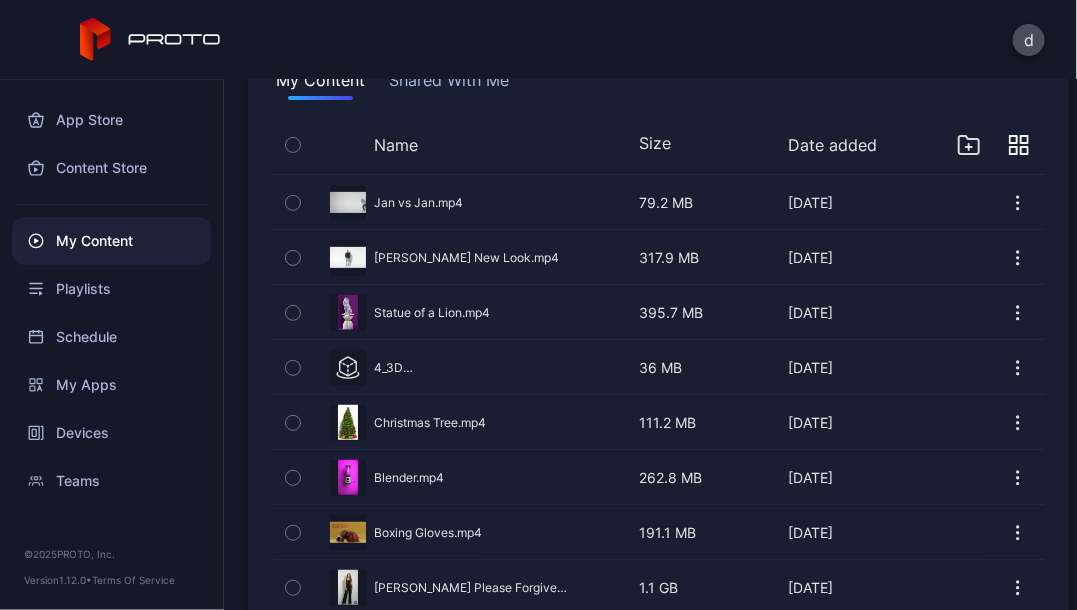 click on "Preview" at bounding box center [658, 367] 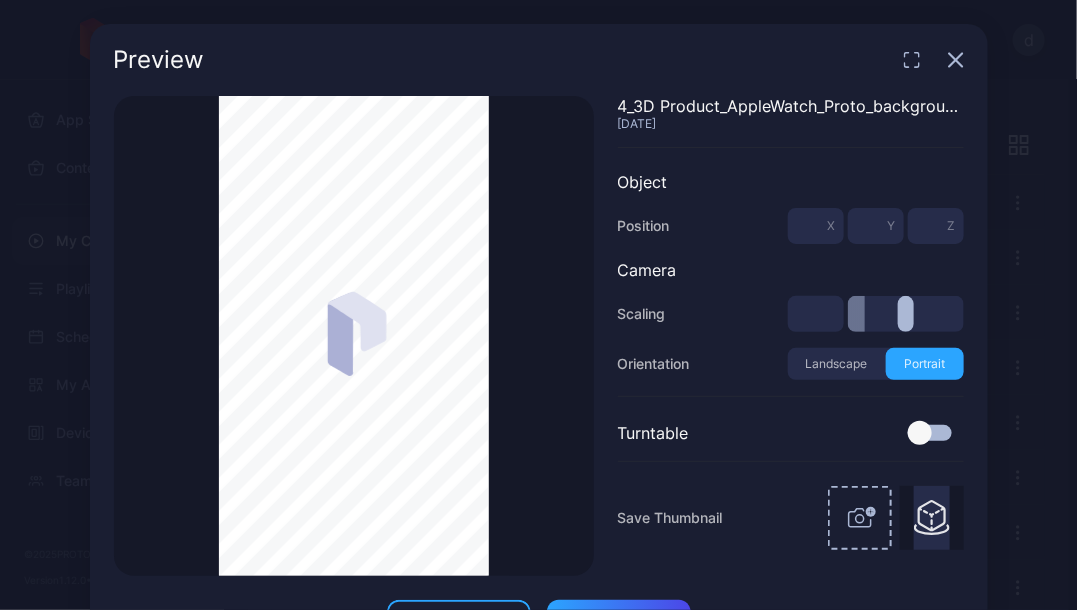 scroll, scrollTop: 77, scrollLeft: 0, axis: vertical 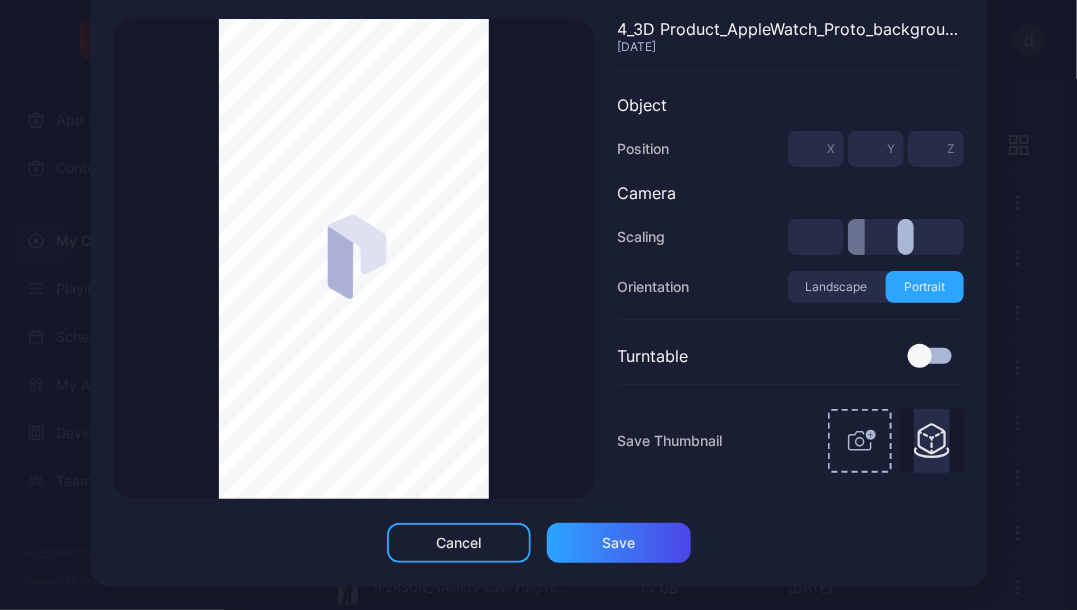 click on "Preview  Thumbnail Saved 4_3D Product_AppleWatch_Proto_background.zip [DATE] Object Position * X * Y * Z Camera Scaling * Orientation Landscape Portrait Turntable Save Thumbnail Cancel Save" at bounding box center [538, 267] 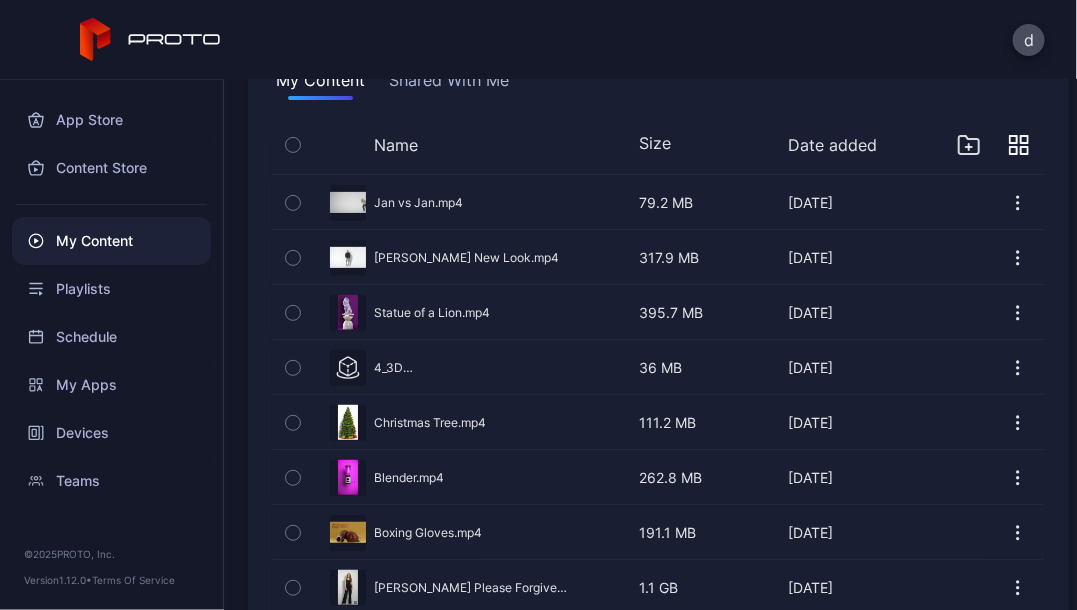 click 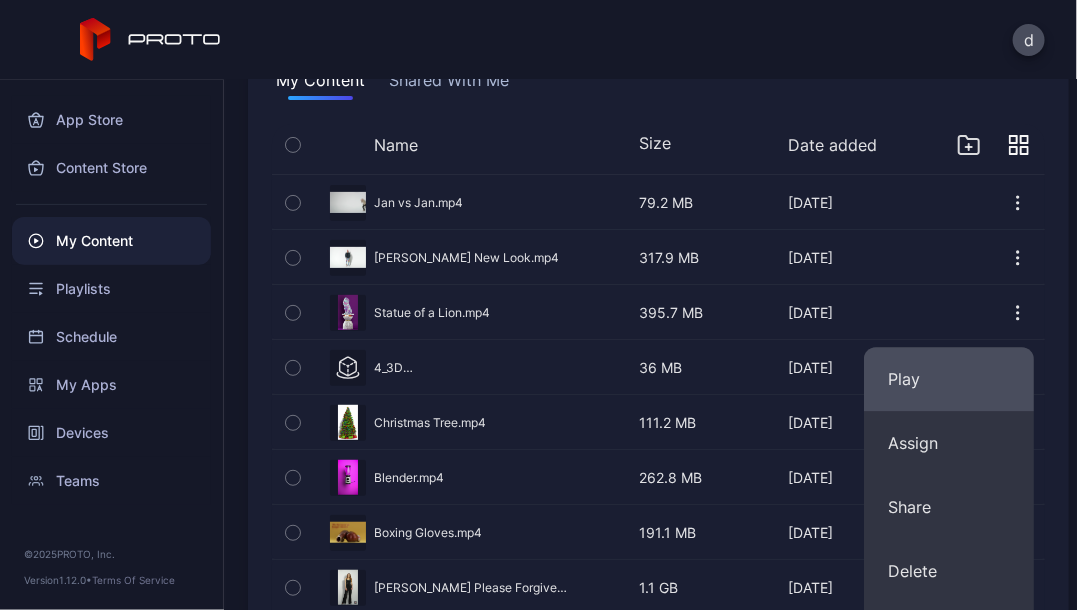 click on "Play" at bounding box center [949, 379] 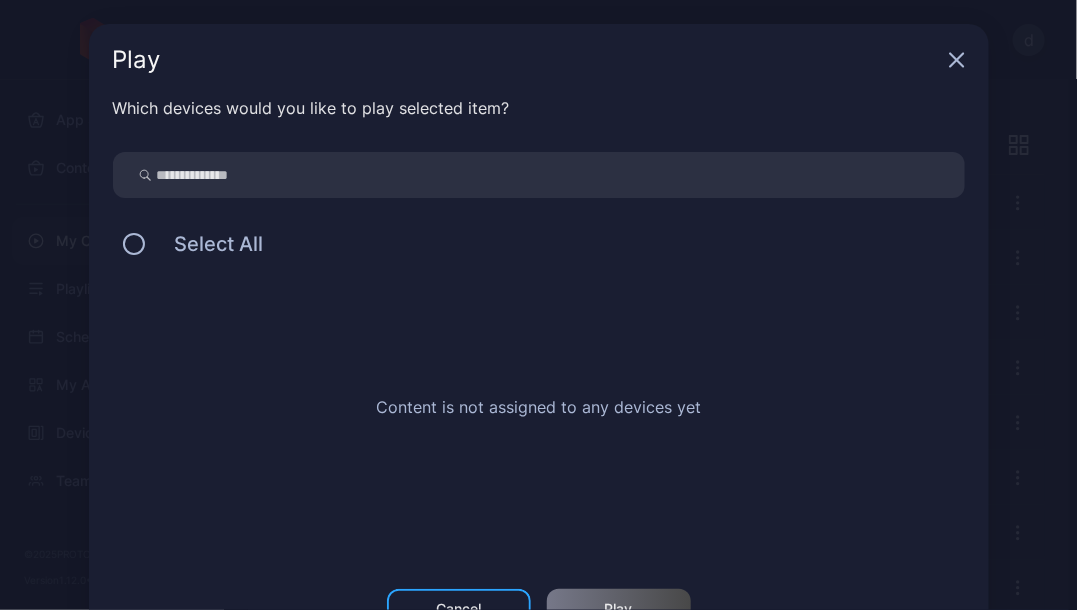 click 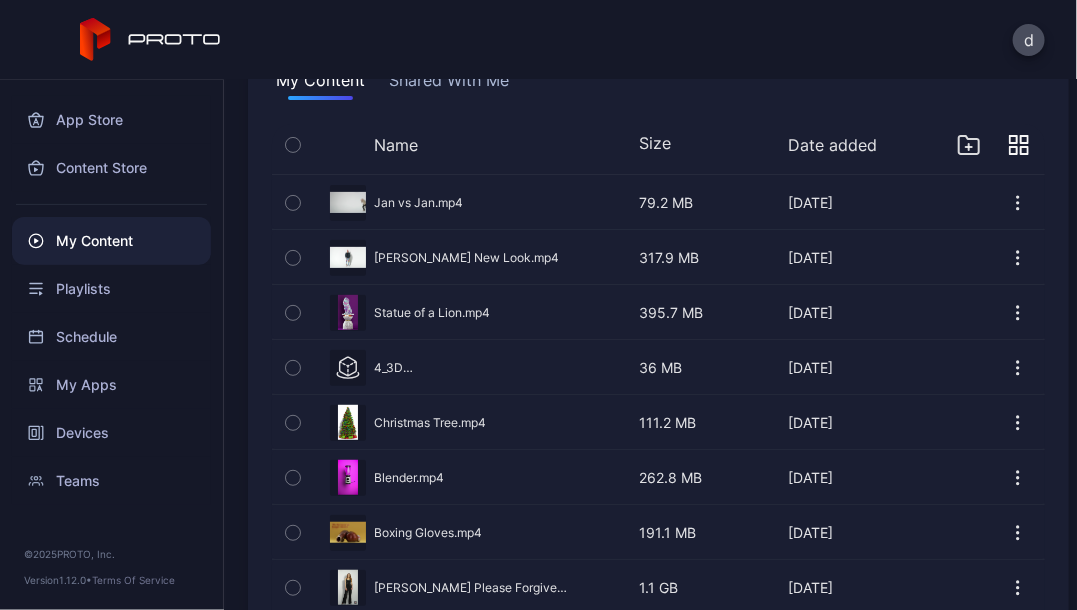 click 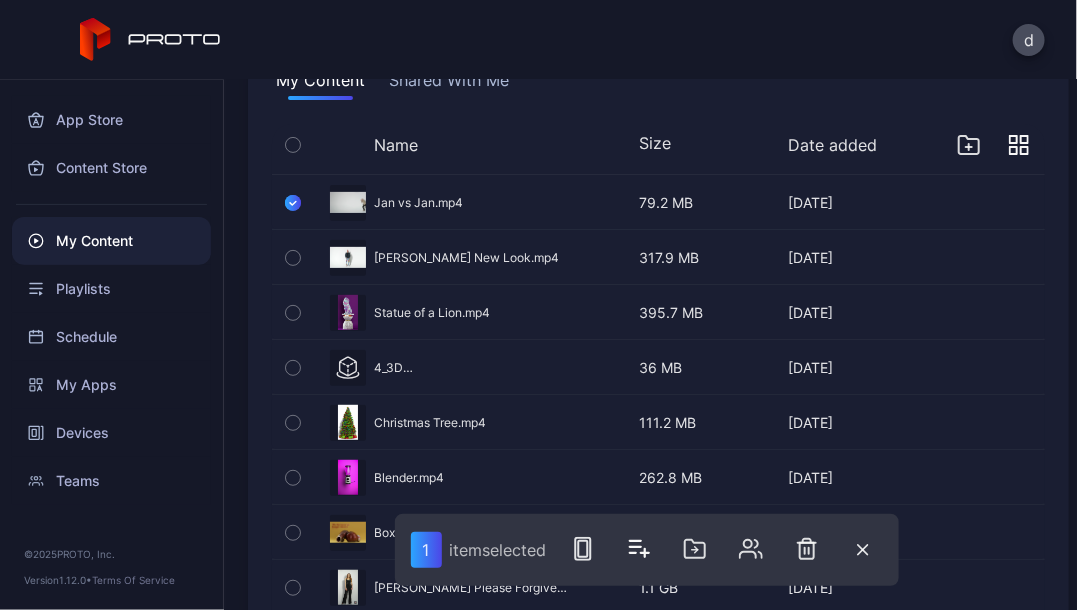 click at bounding box center (293, 257) 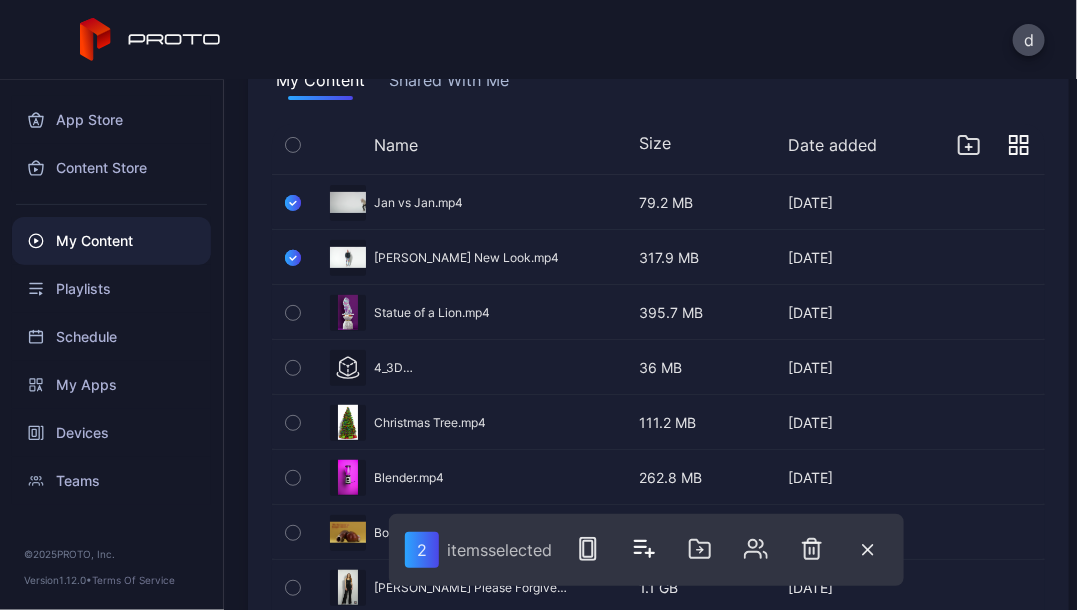 click 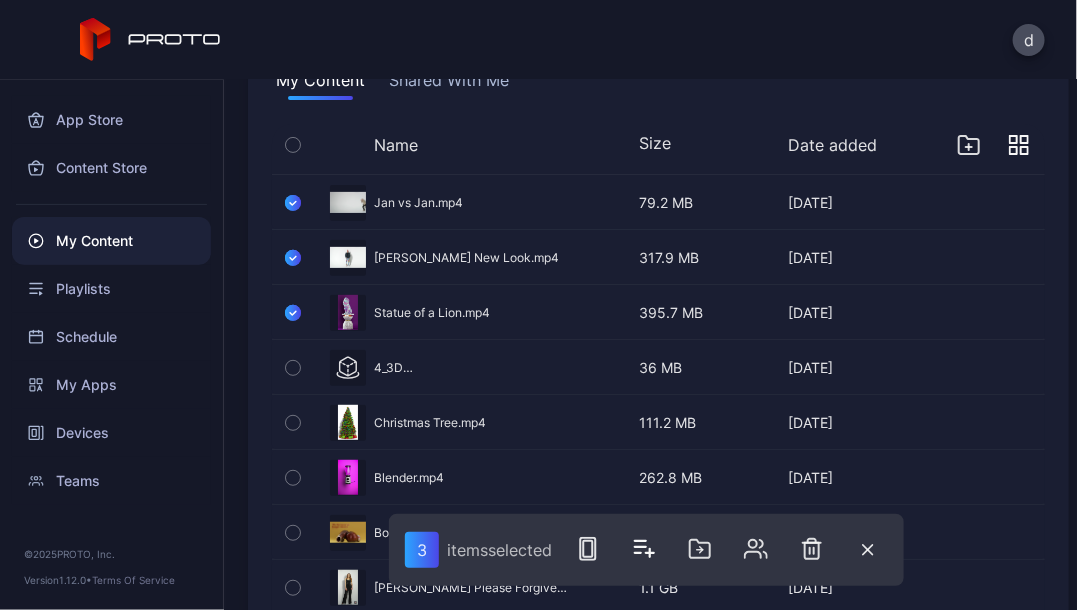 click 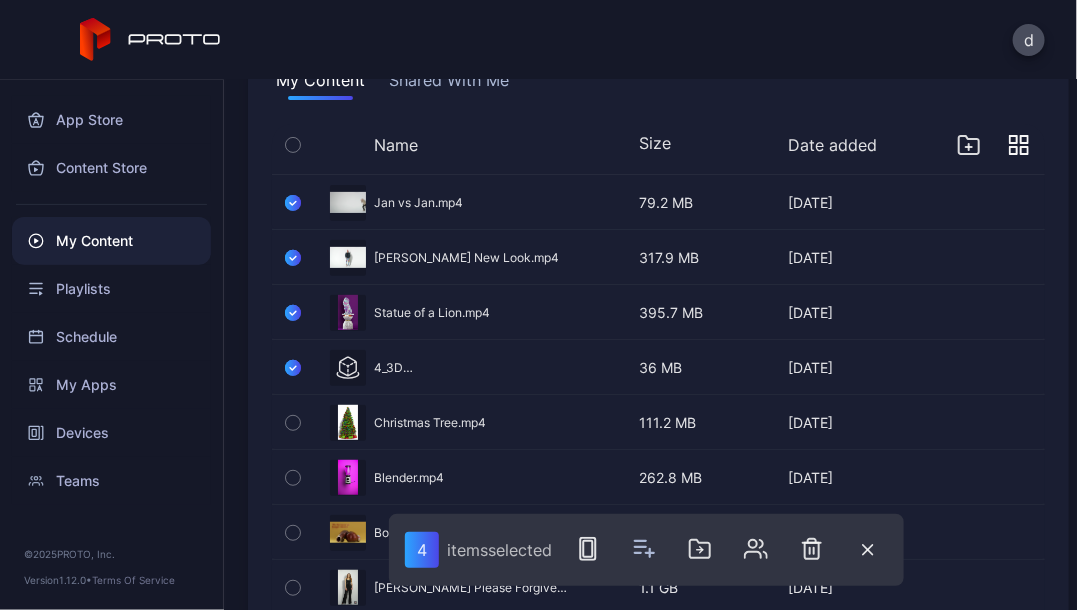 click 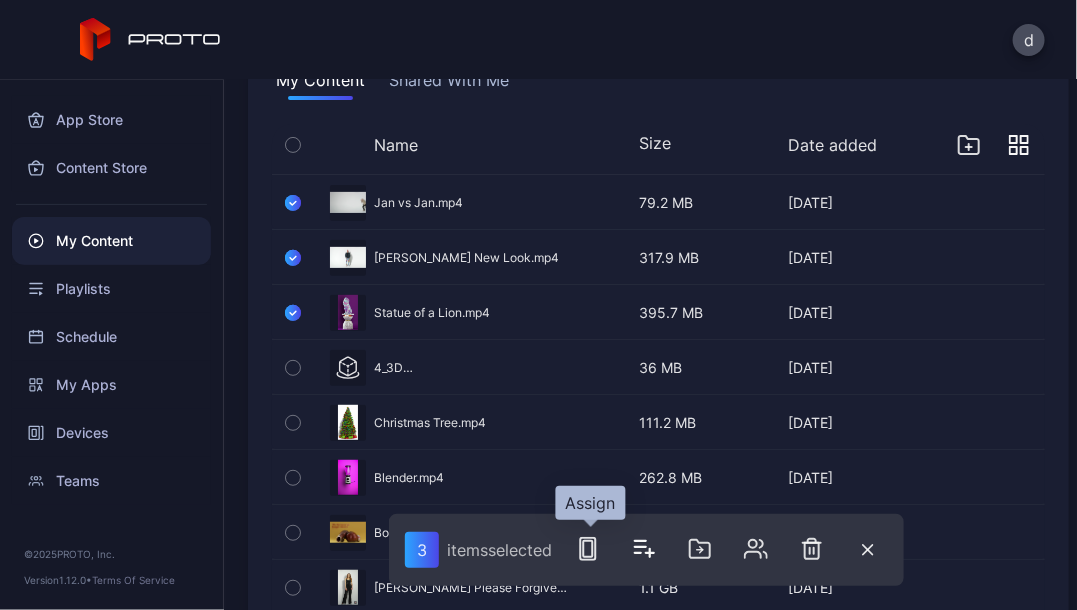 click 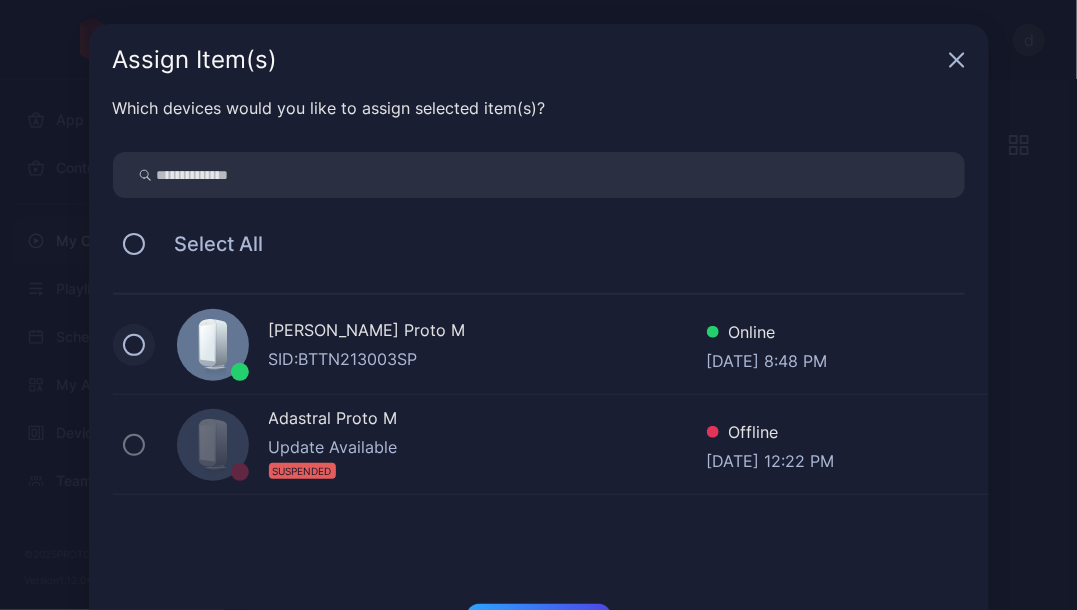 click at bounding box center (134, 345) 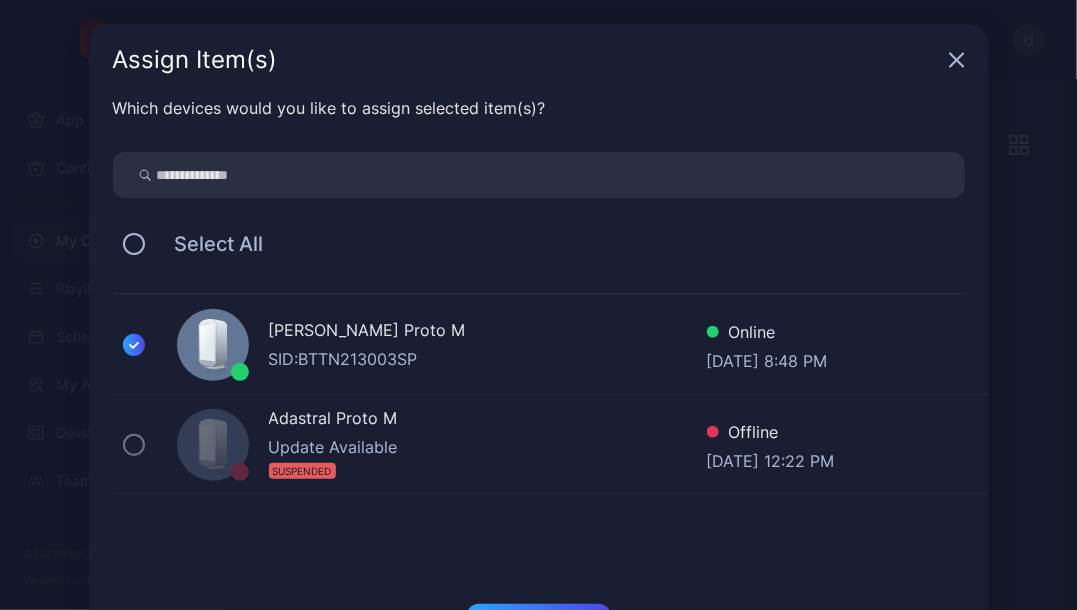 scroll, scrollTop: 80, scrollLeft: 0, axis: vertical 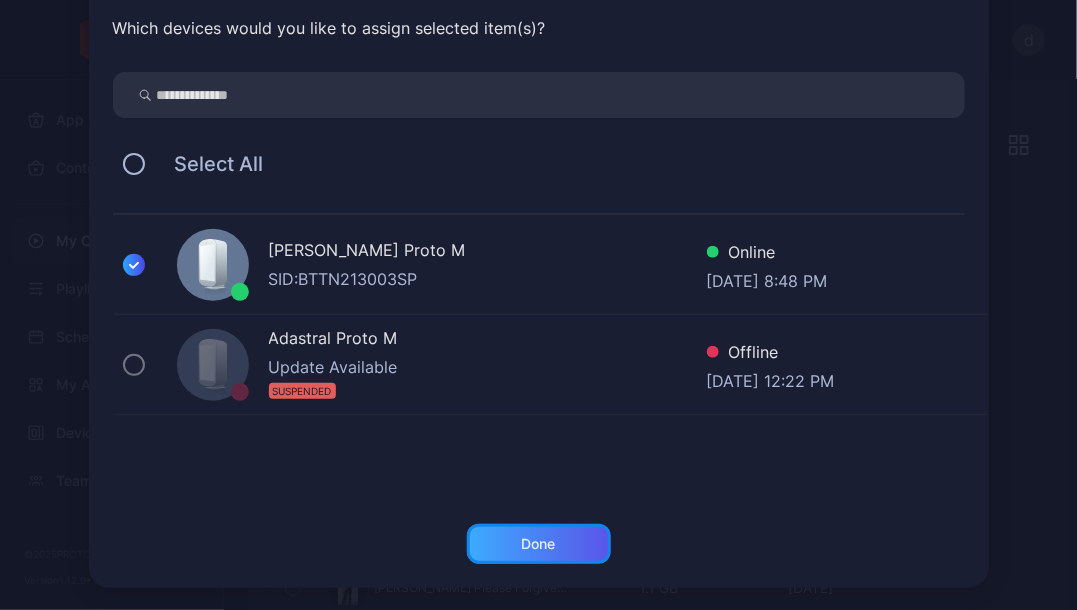 click on "Done" at bounding box center [539, 544] 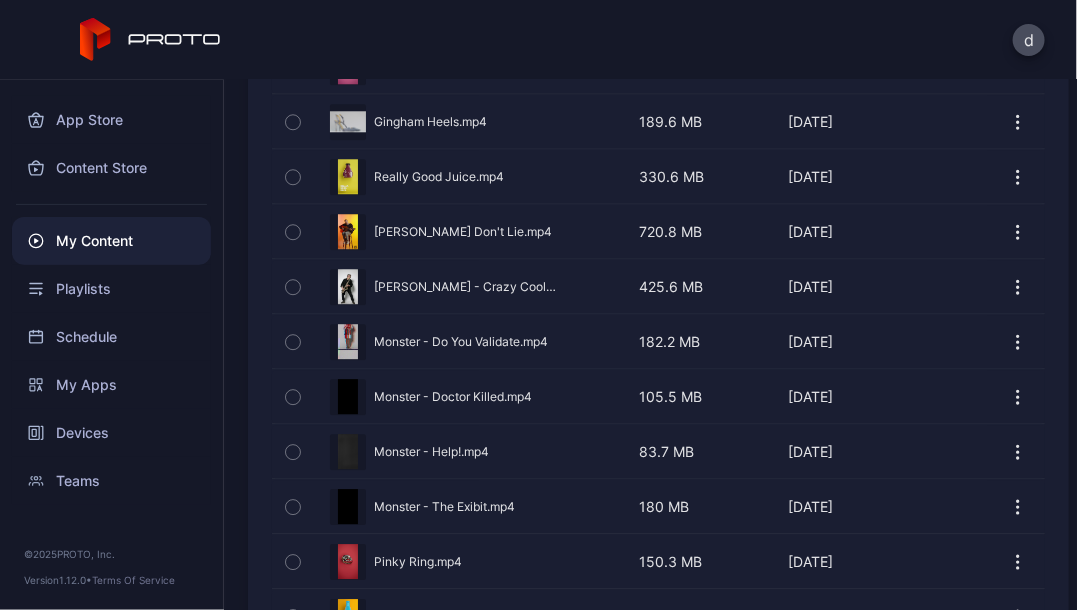scroll, scrollTop: 1703, scrollLeft: 0, axis: vertical 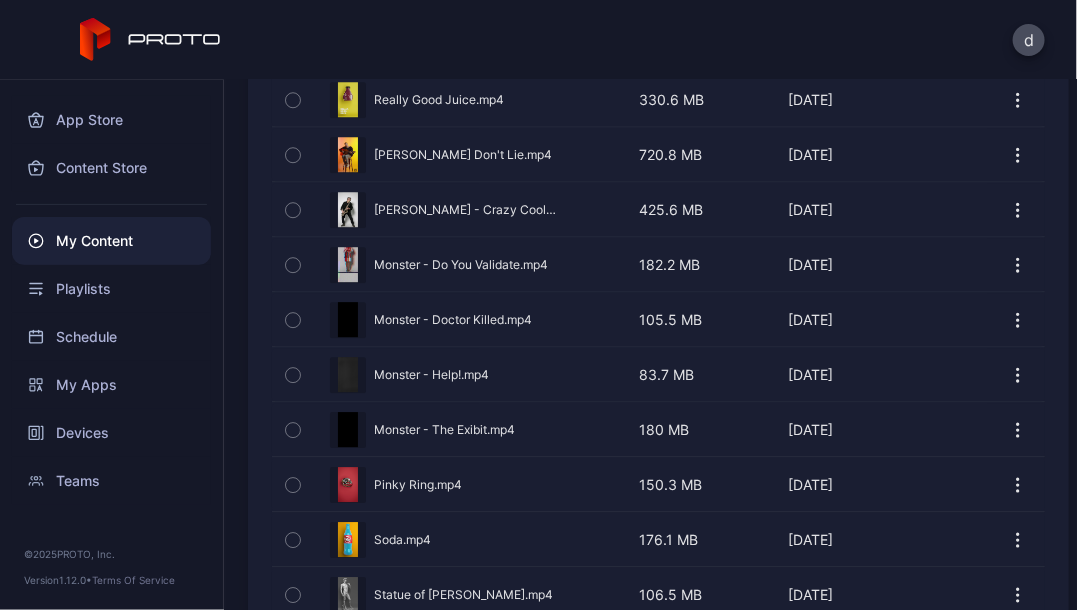 click at bounding box center (293, 319) 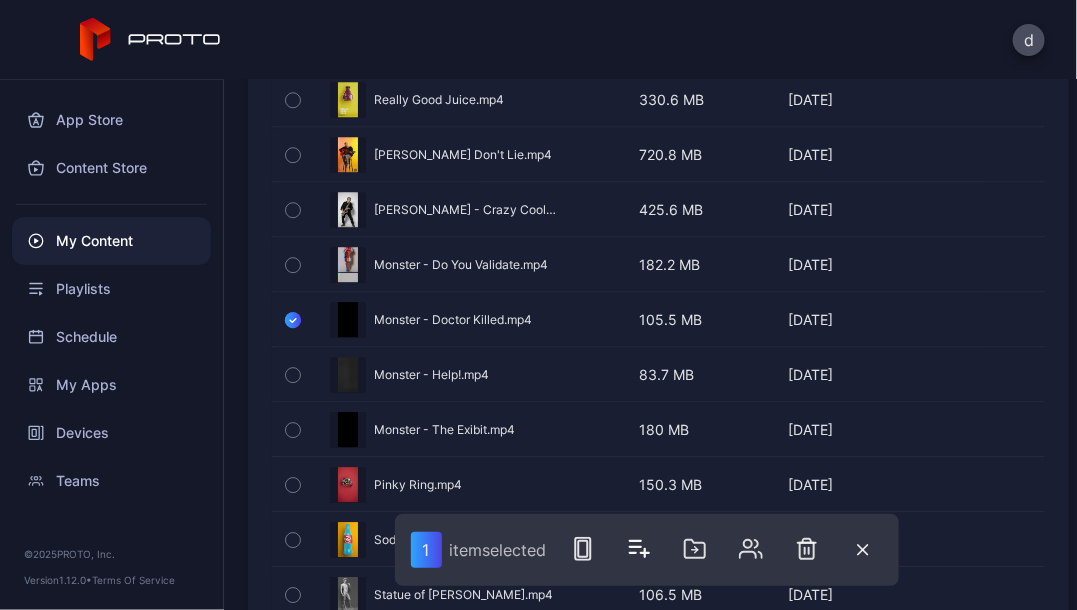 click 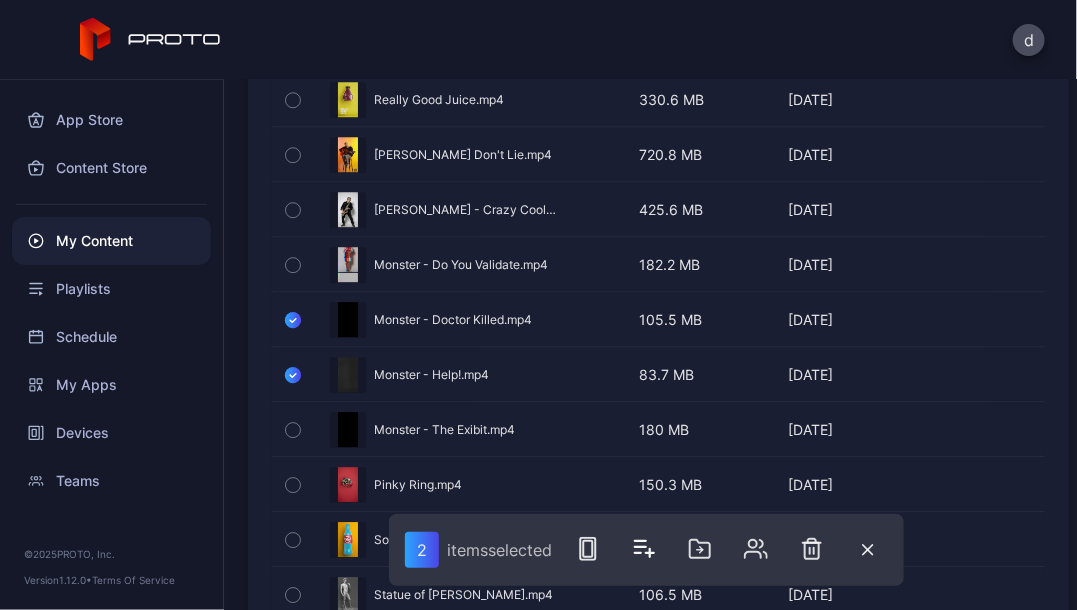 click 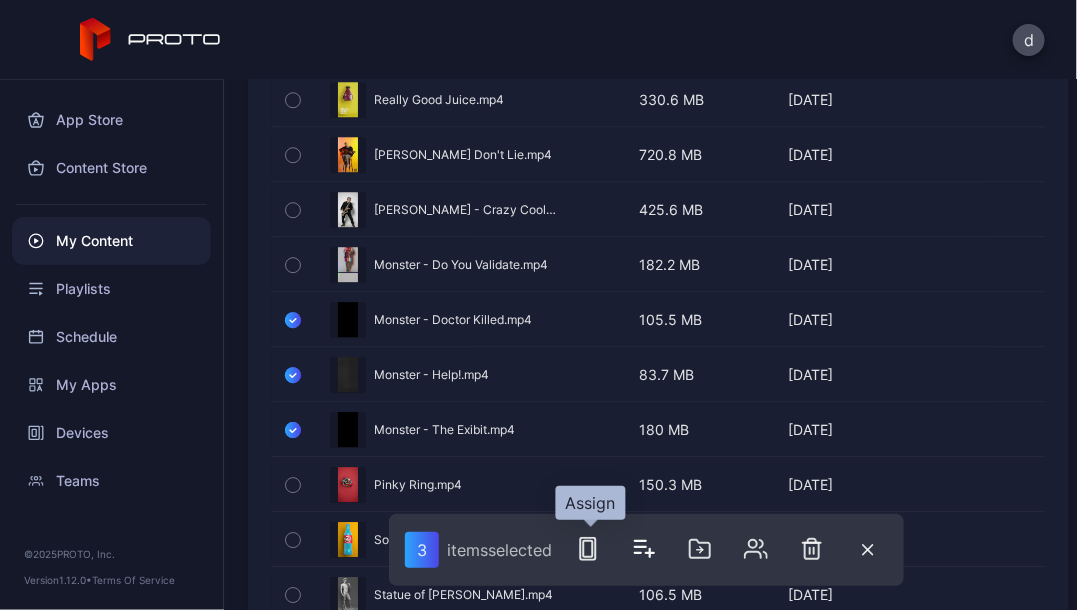 click 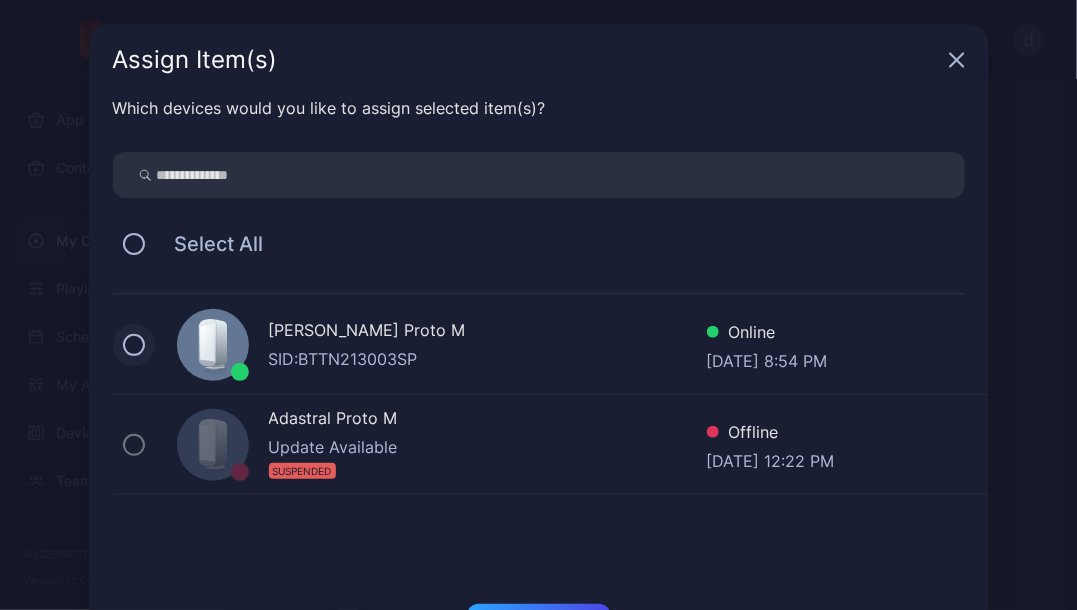 click at bounding box center [134, 345] 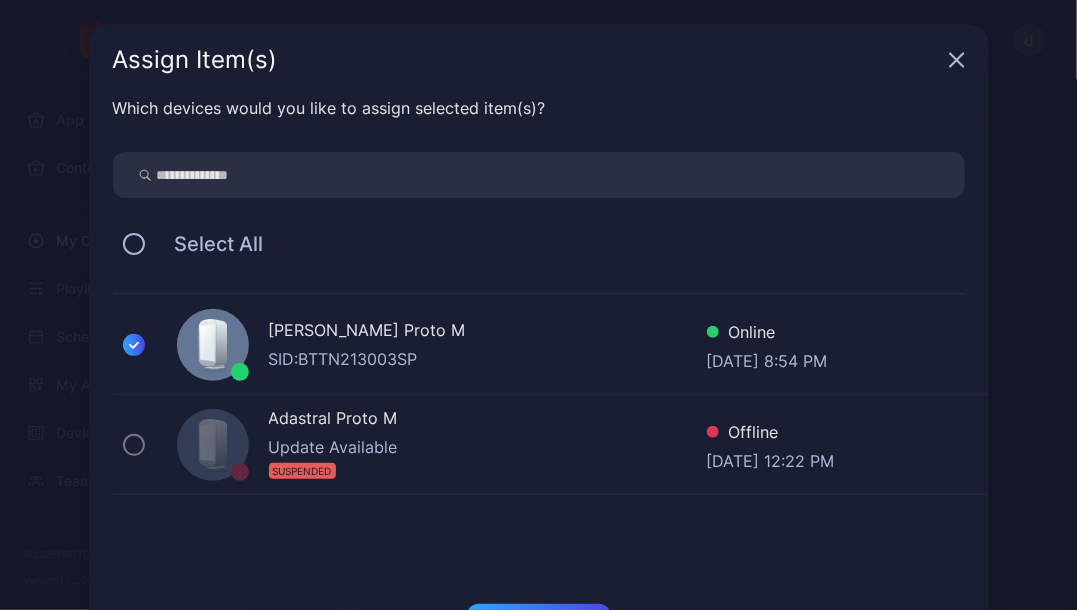scroll, scrollTop: 80, scrollLeft: 0, axis: vertical 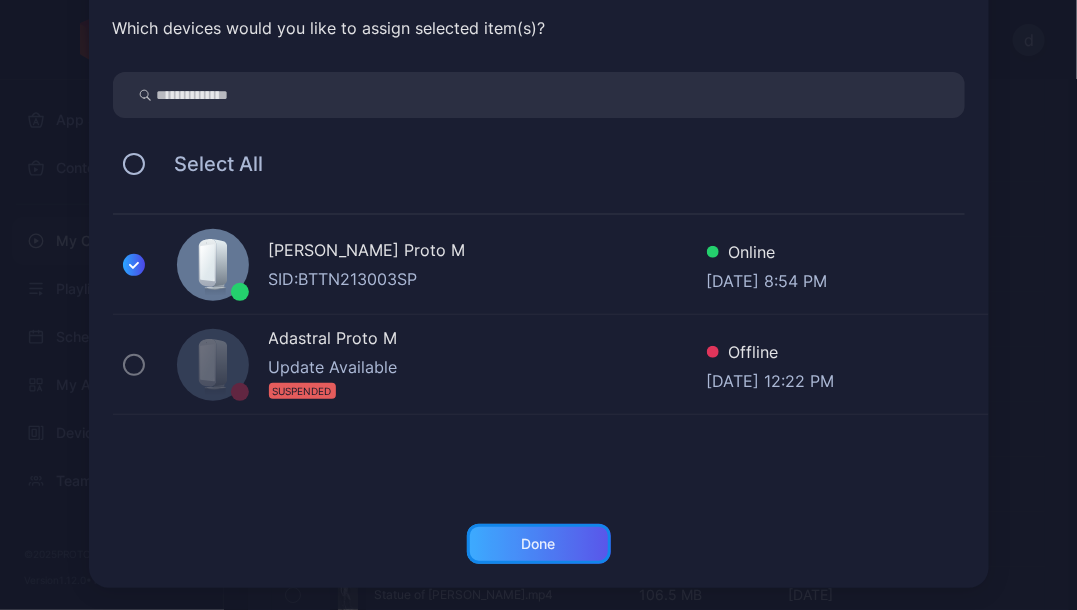 click on "Done" at bounding box center [539, 544] 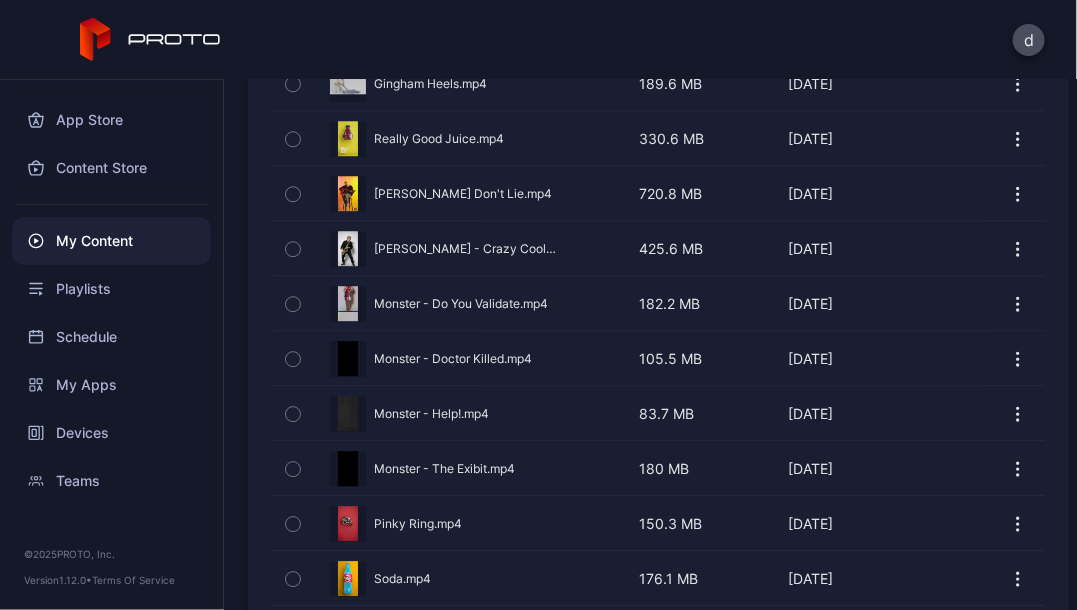 scroll, scrollTop: 0, scrollLeft: 0, axis: both 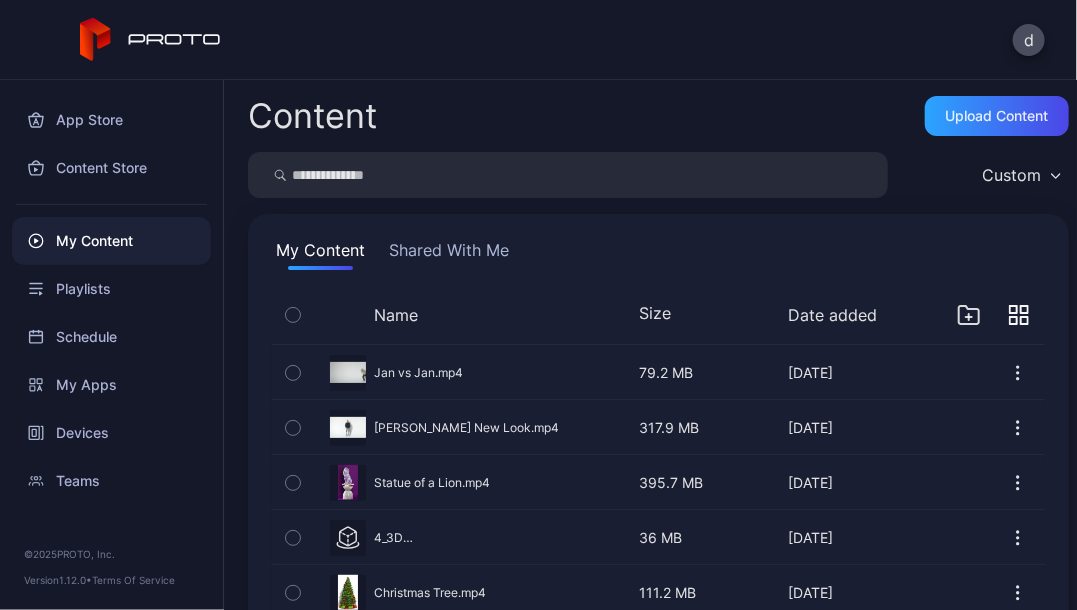 click on "My Content" at bounding box center (111, 241) 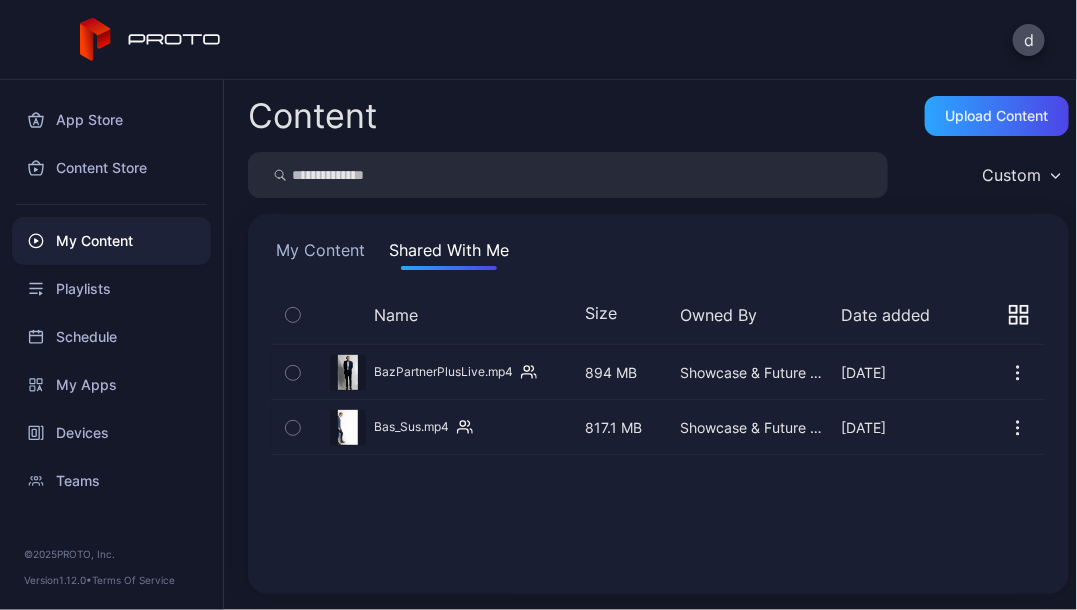 click on "My Content" at bounding box center [320, 254] 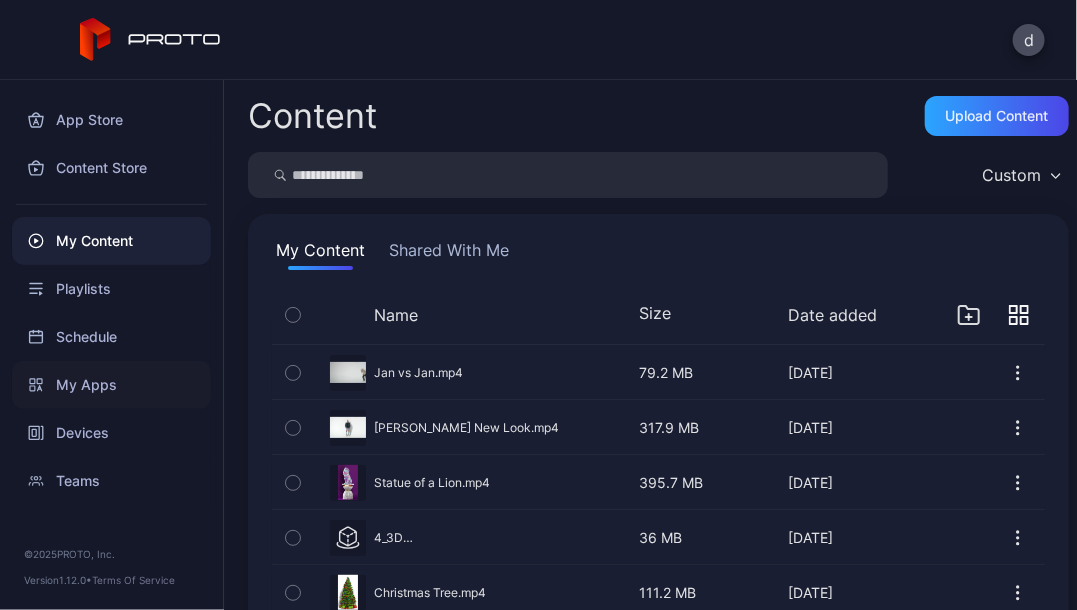 click on "My Apps" at bounding box center [111, 385] 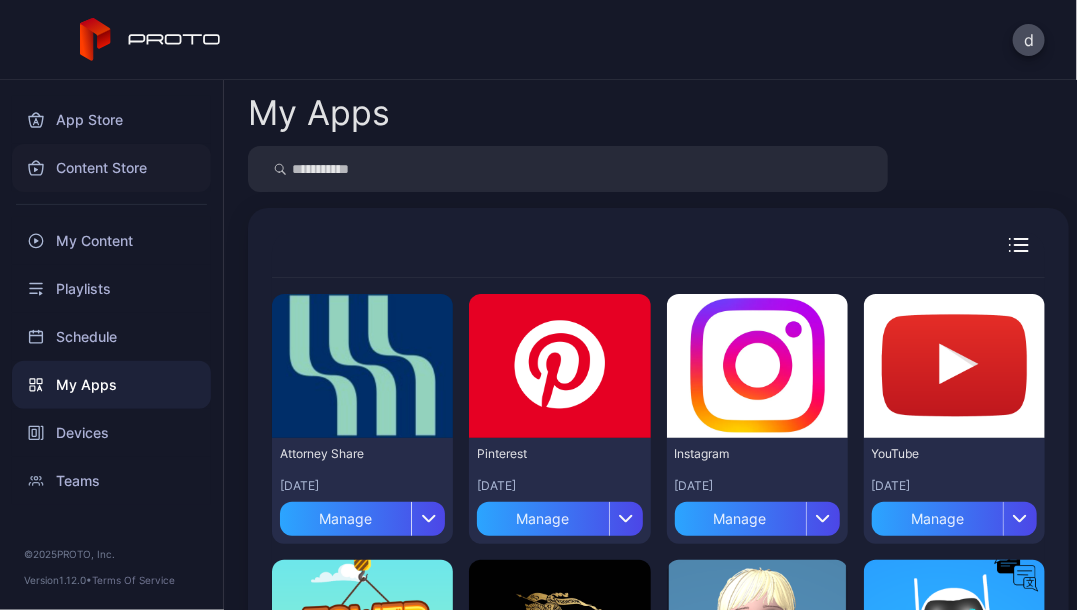 click on "Content Store" at bounding box center [111, 168] 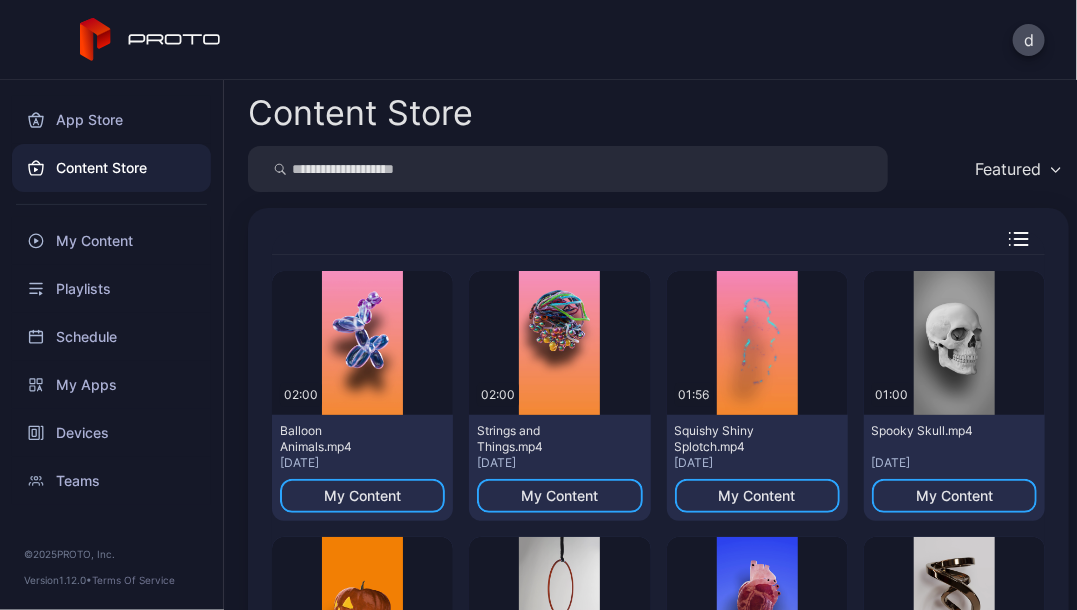 click at bounding box center (568, 169) 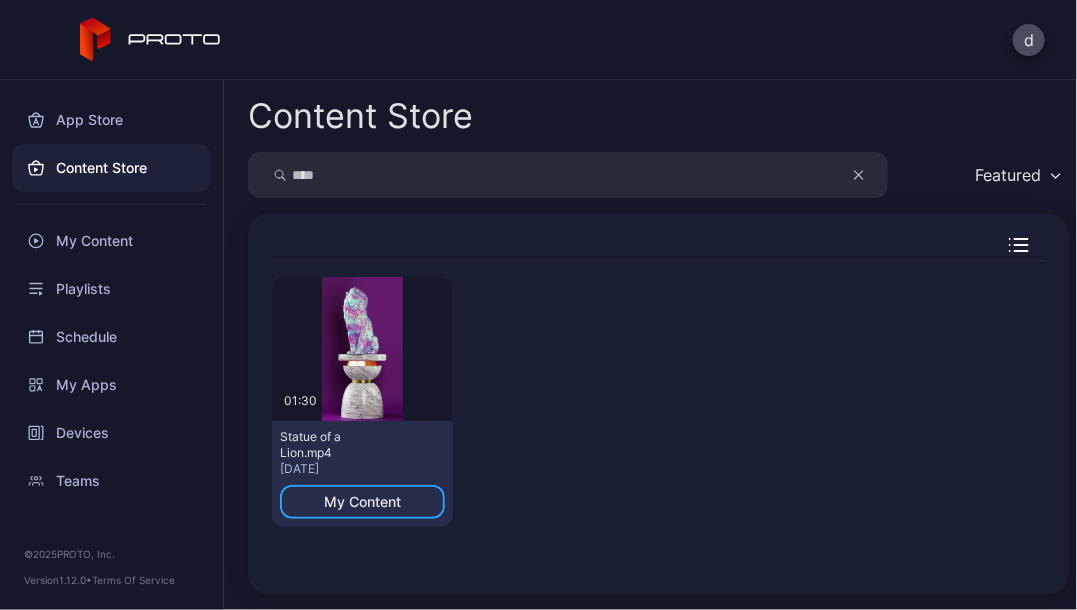 click on "****" at bounding box center [568, 175] 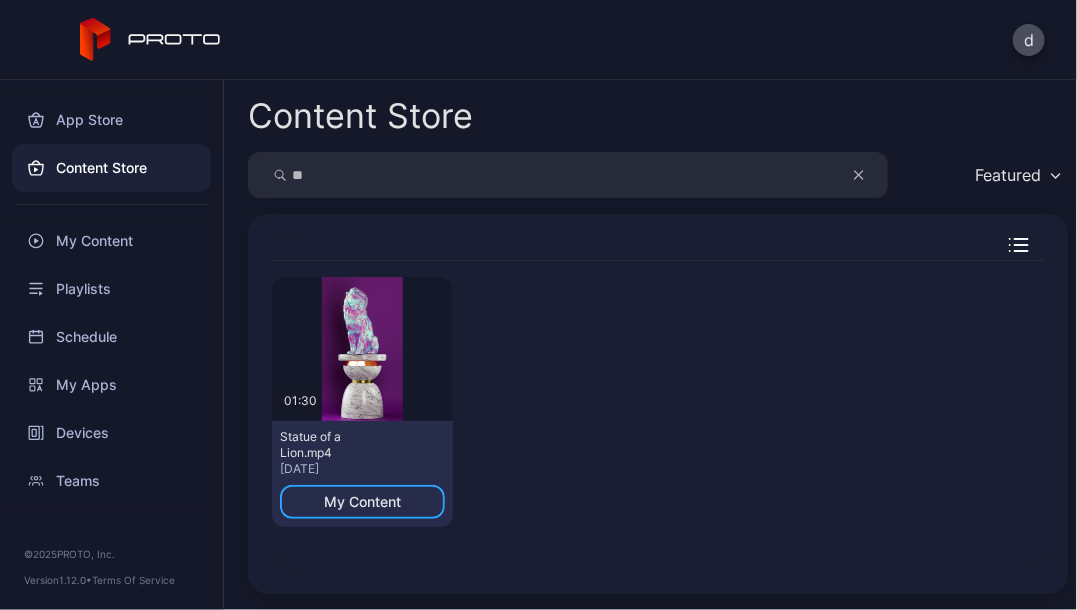 type on "*" 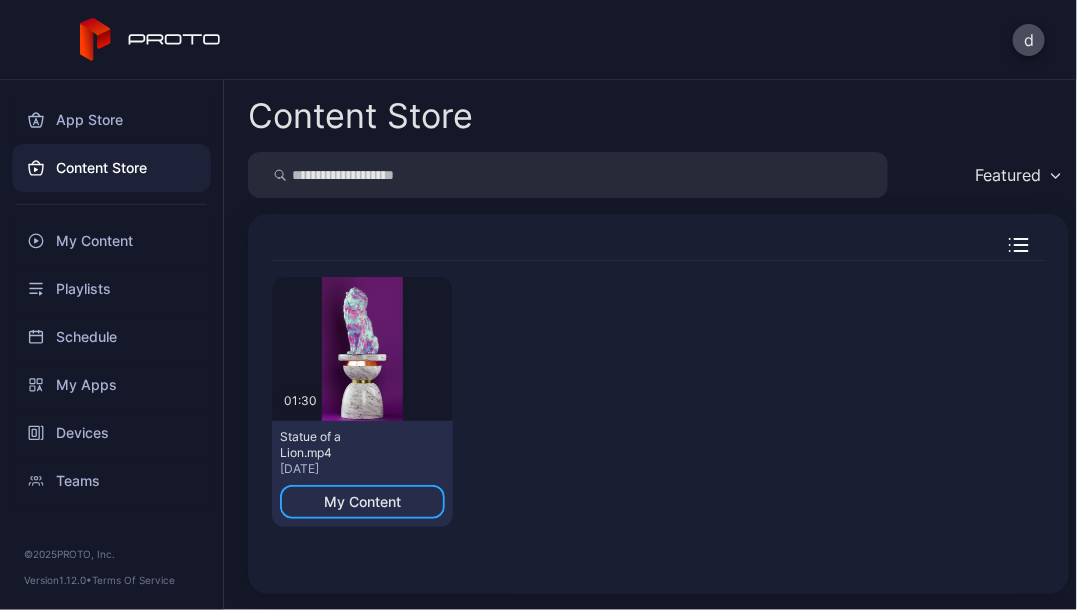 type 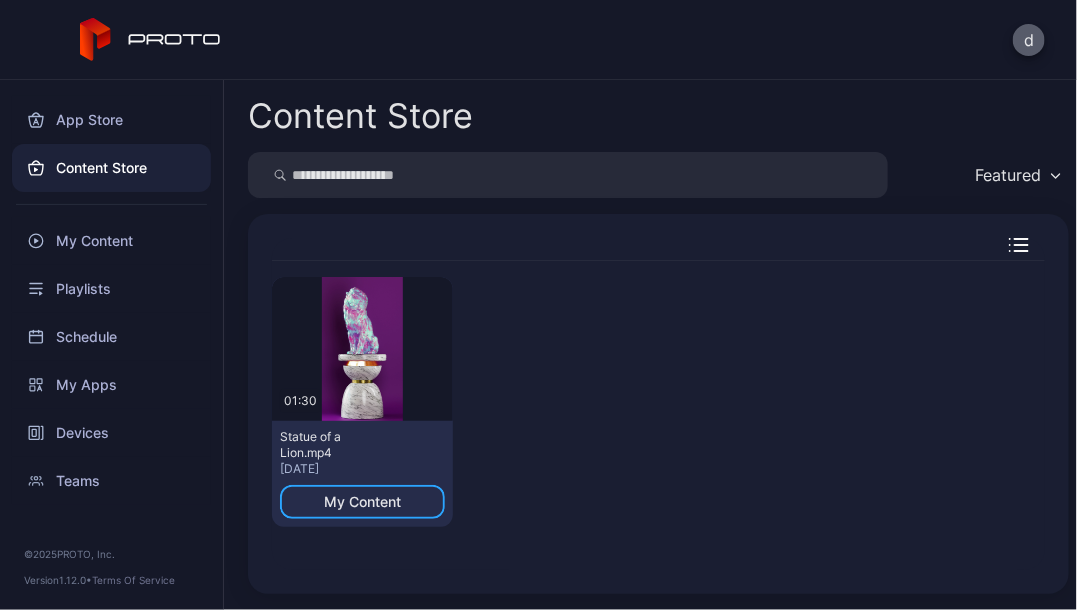 click on "d" at bounding box center [1029, 40] 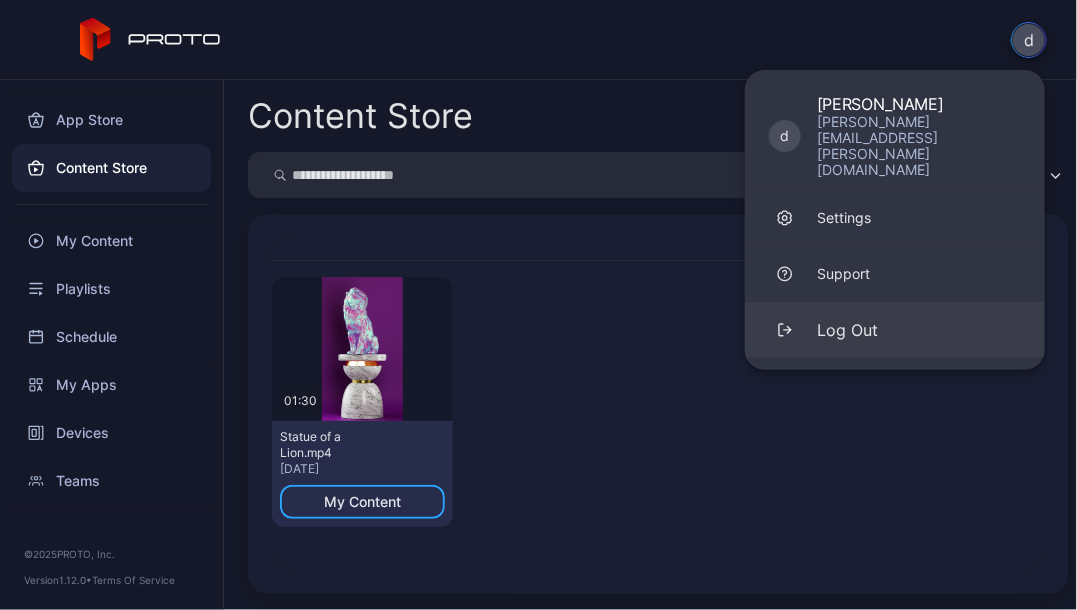 click on "Log Out" at bounding box center (847, 330) 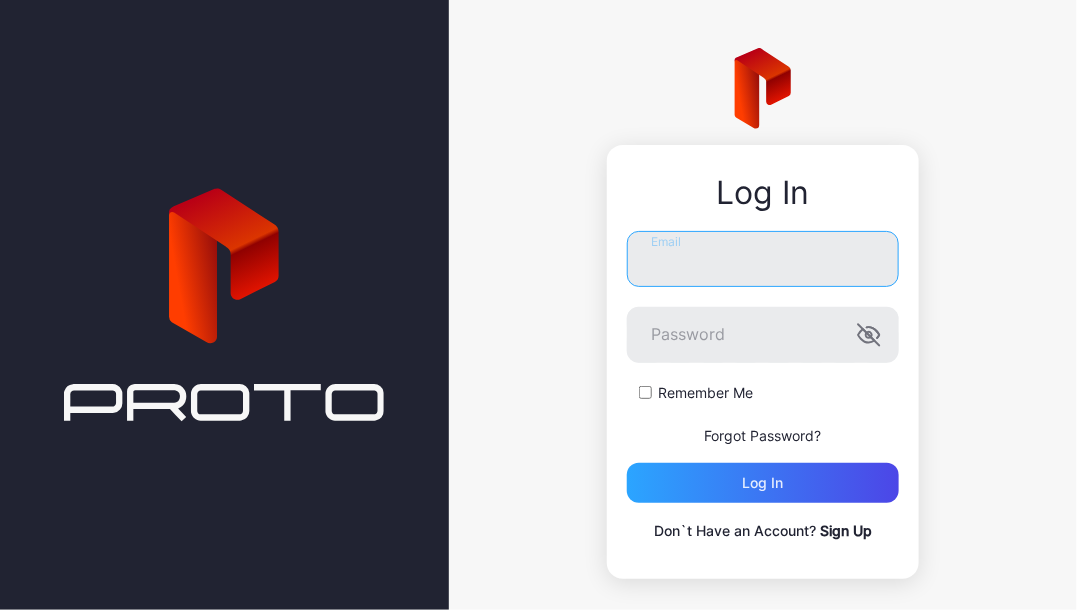 type on "**********" 